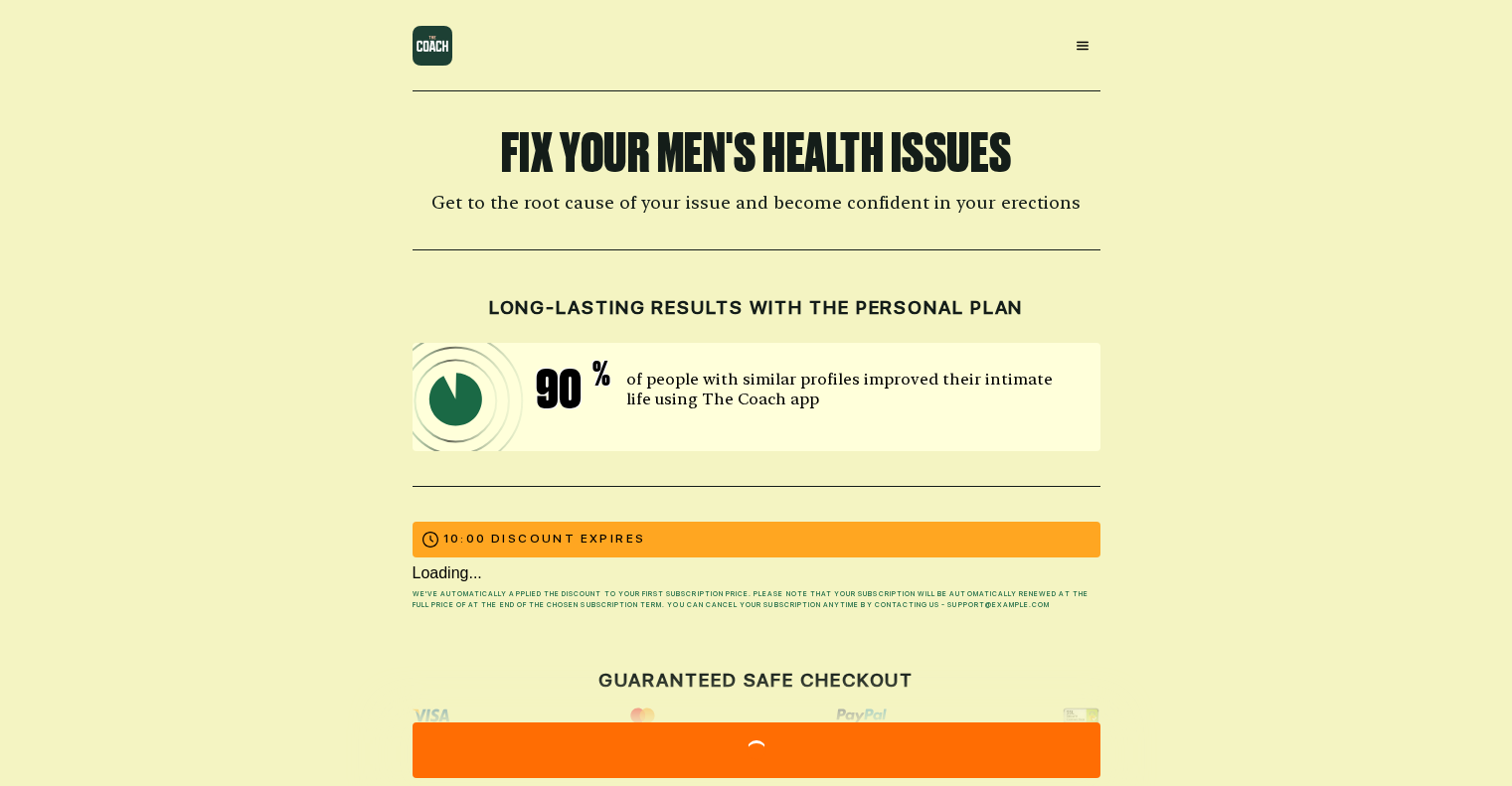 scroll, scrollTop: 0, scrollLeft: 0, axis: both 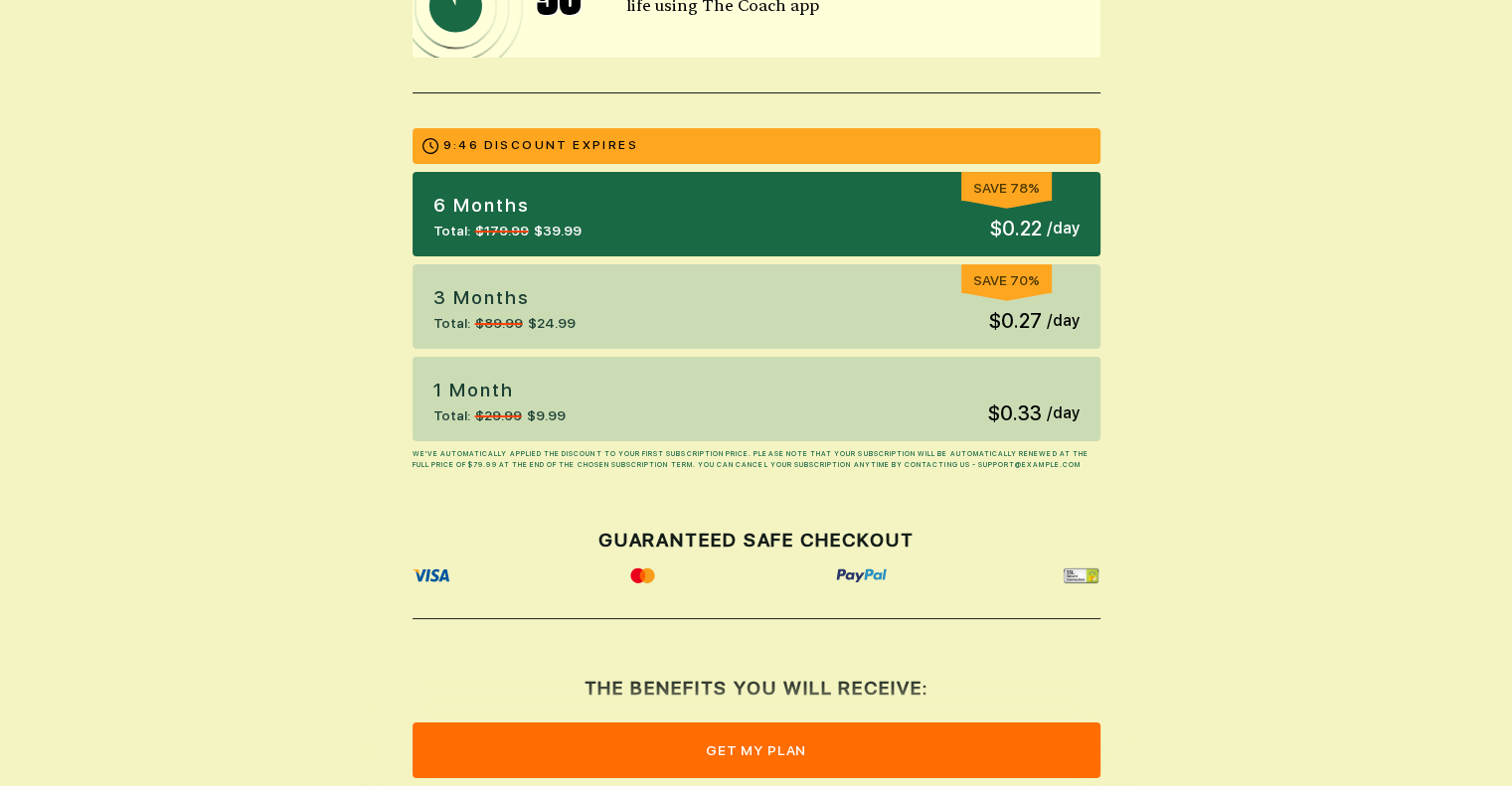 click on "1 Month Total: $29.99 $9.99 $0.33 / day" at bounding box center [756, 398] 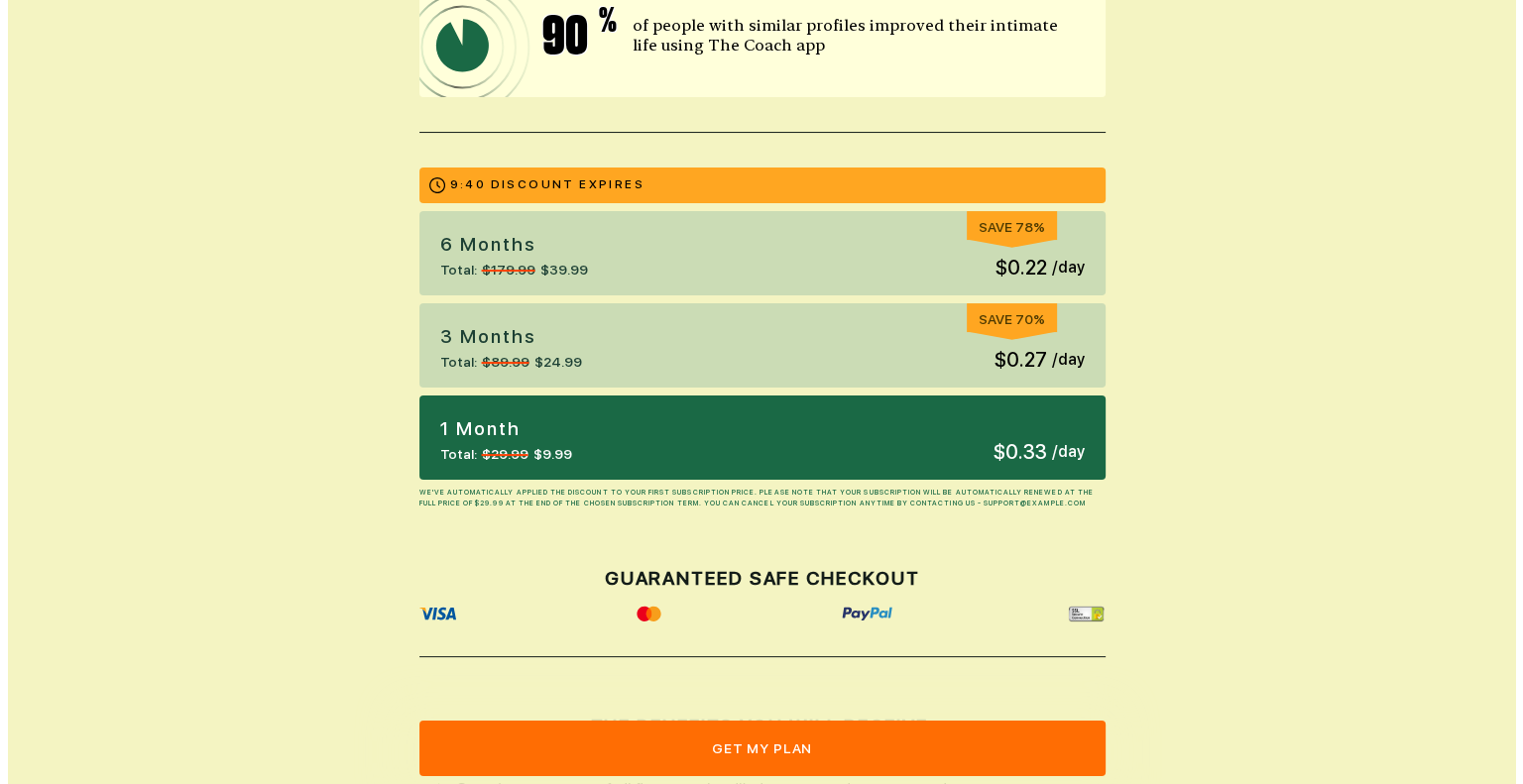 scroll, scrollTop: 290, scrollLeft: 0, axis: vertical 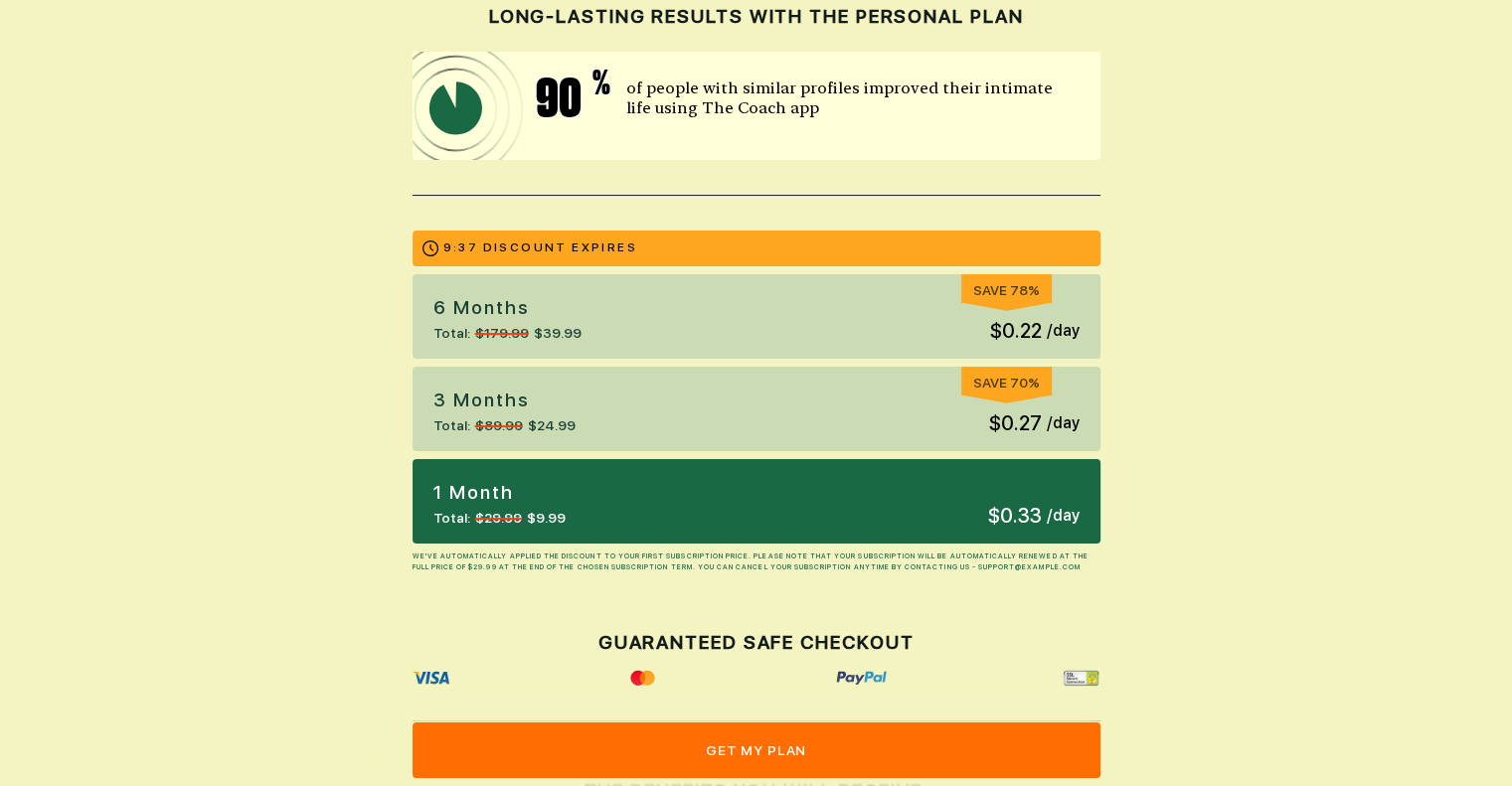 click on "get my plan" at bounding box center (756, 750) 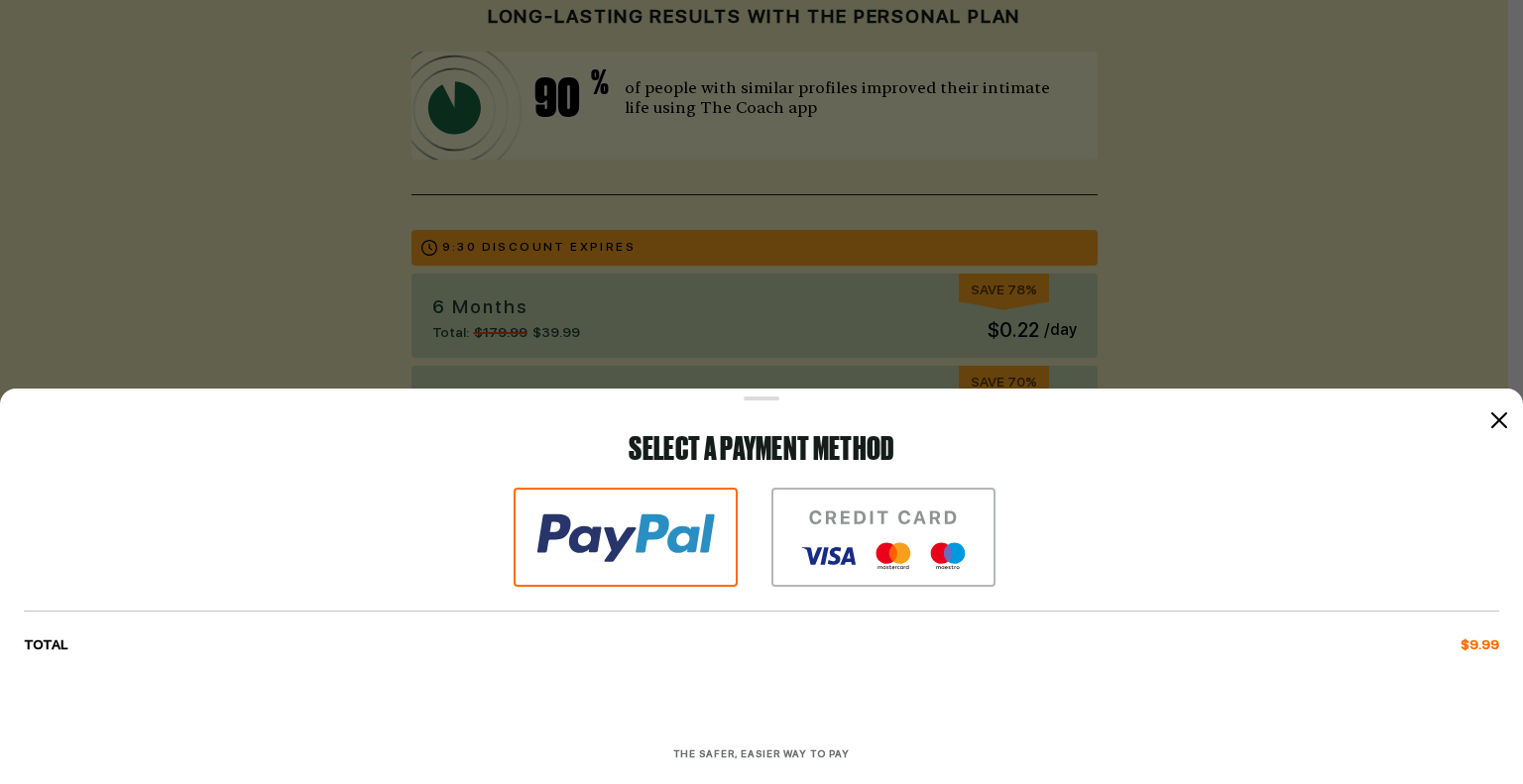 click at bounding box center [883, 537] 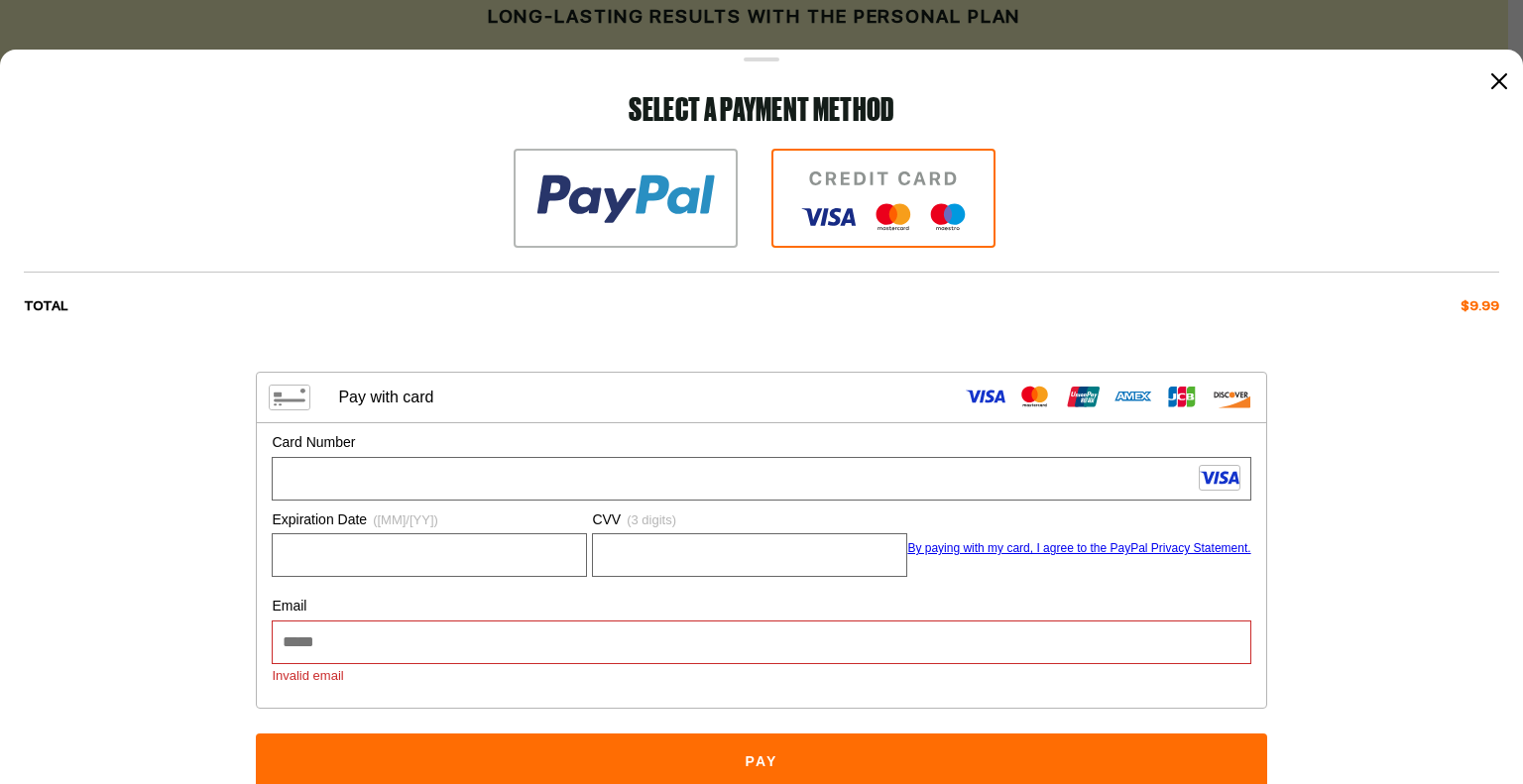 click on "Email" at bounding box center (761, 642) 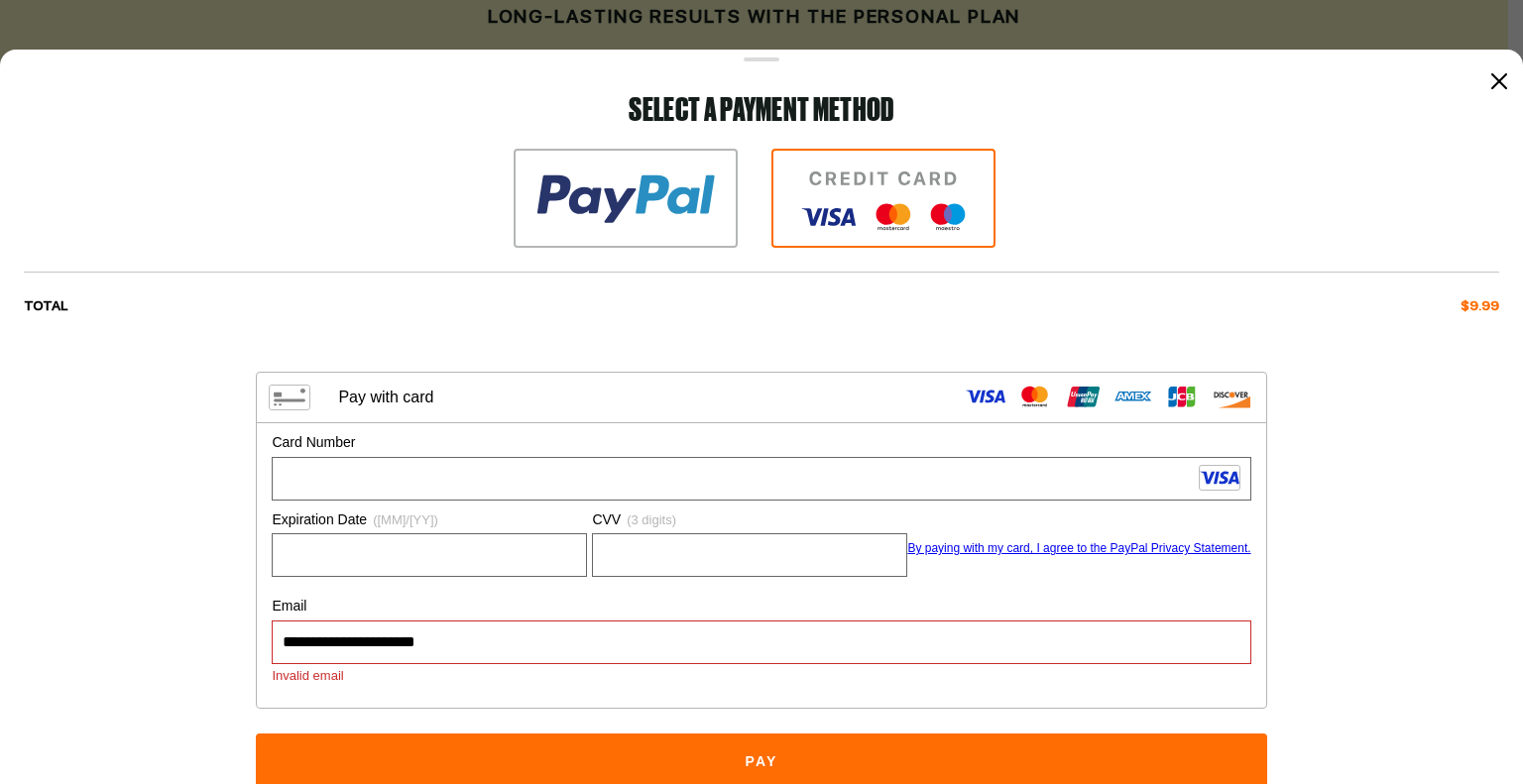 type on "**********" 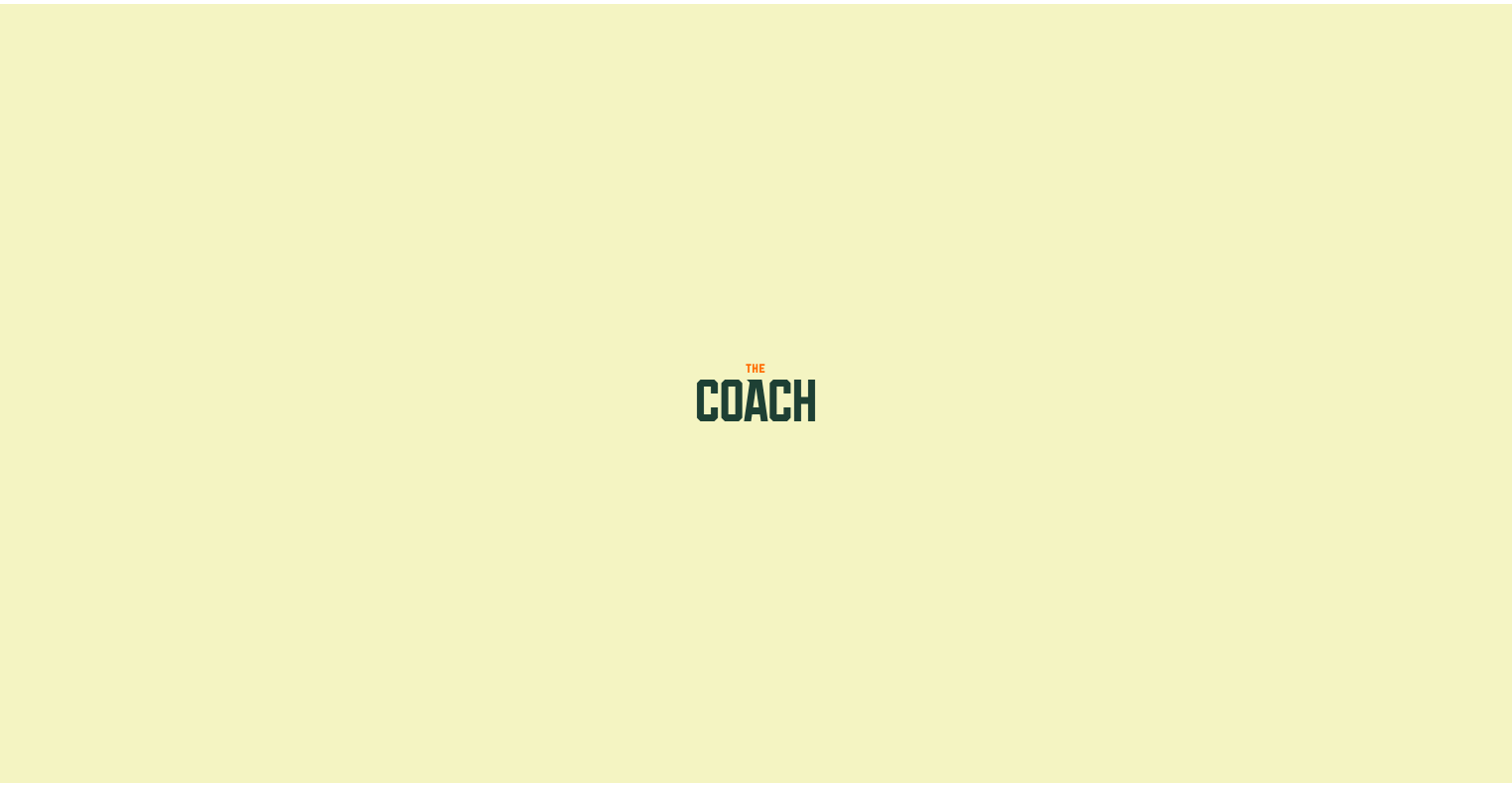 scroll, scrollTop: 0, scrollLeft: 0, axis: both 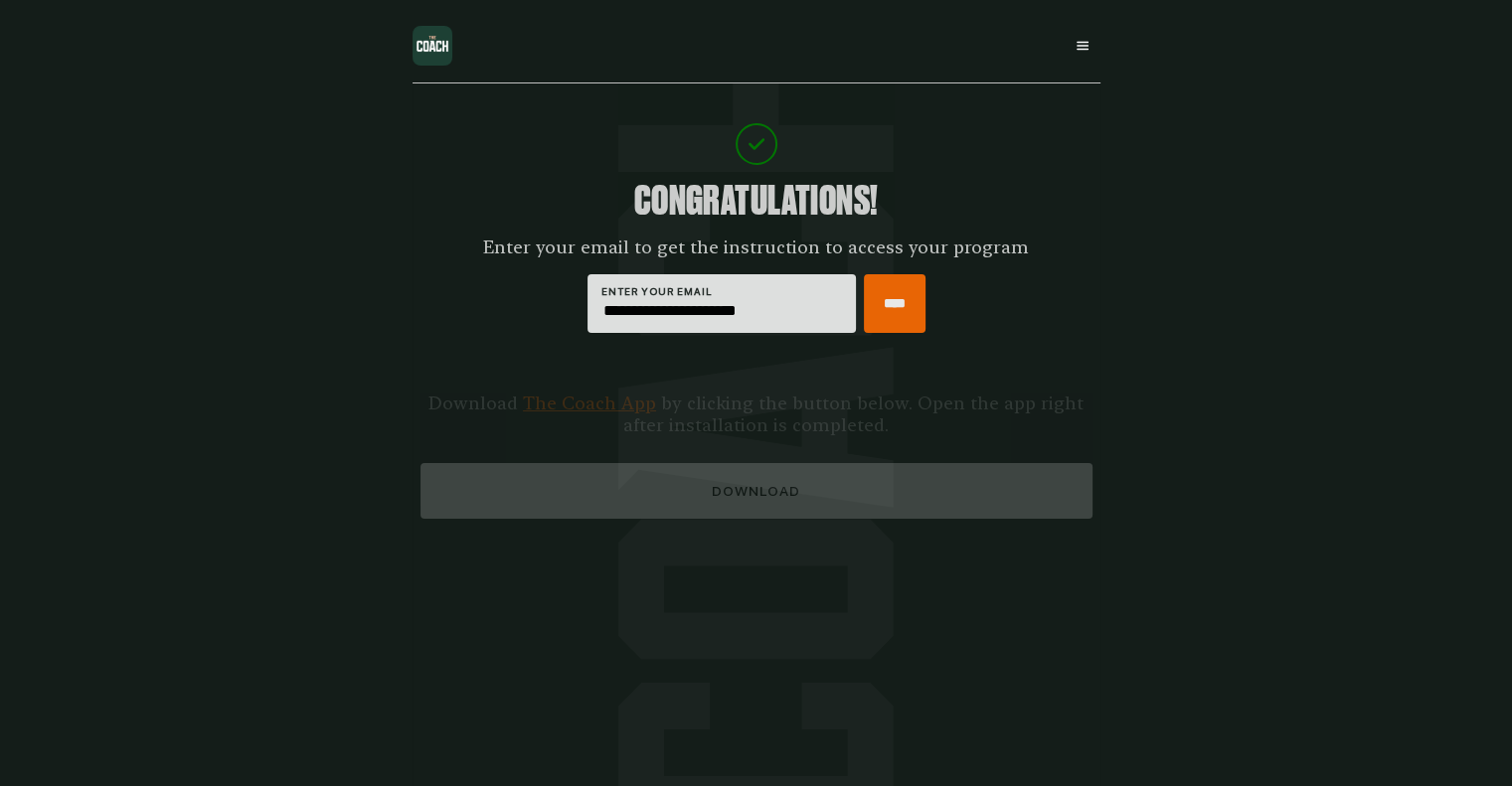 click on "****" at bounding box center [895, 303] 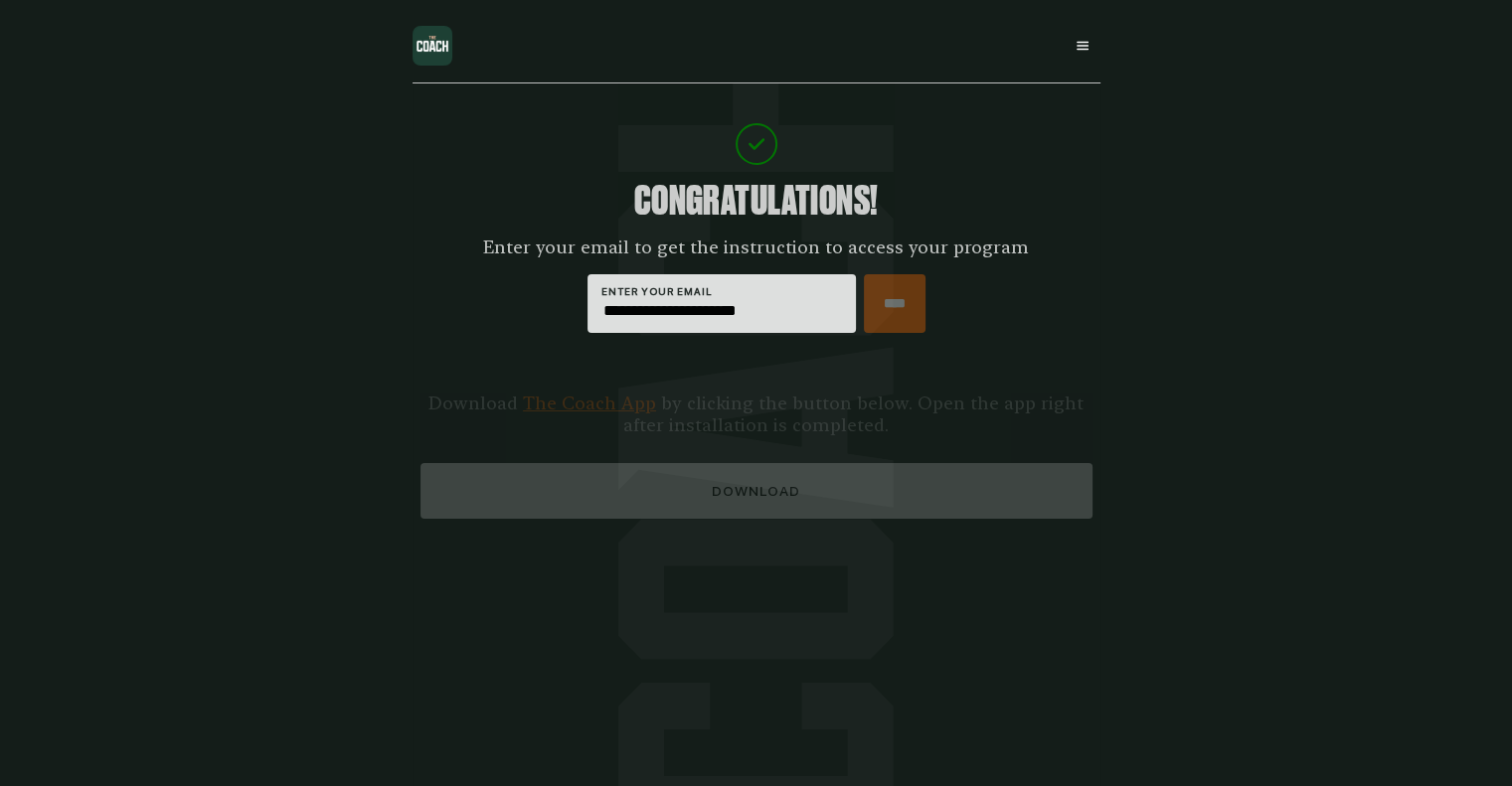 type on "****" 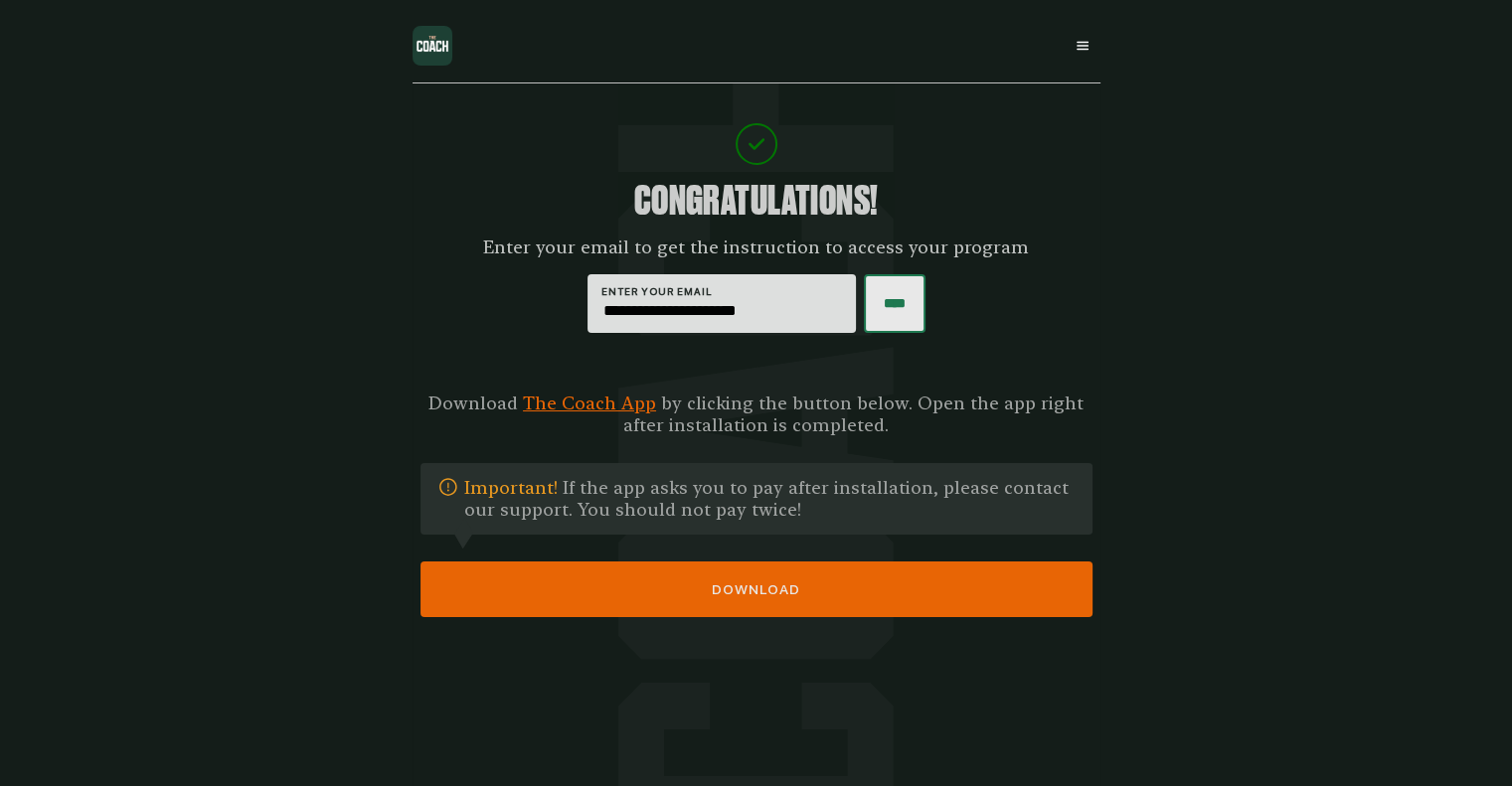 click on "DOWNLOAD" at bounding box center [756, 589] 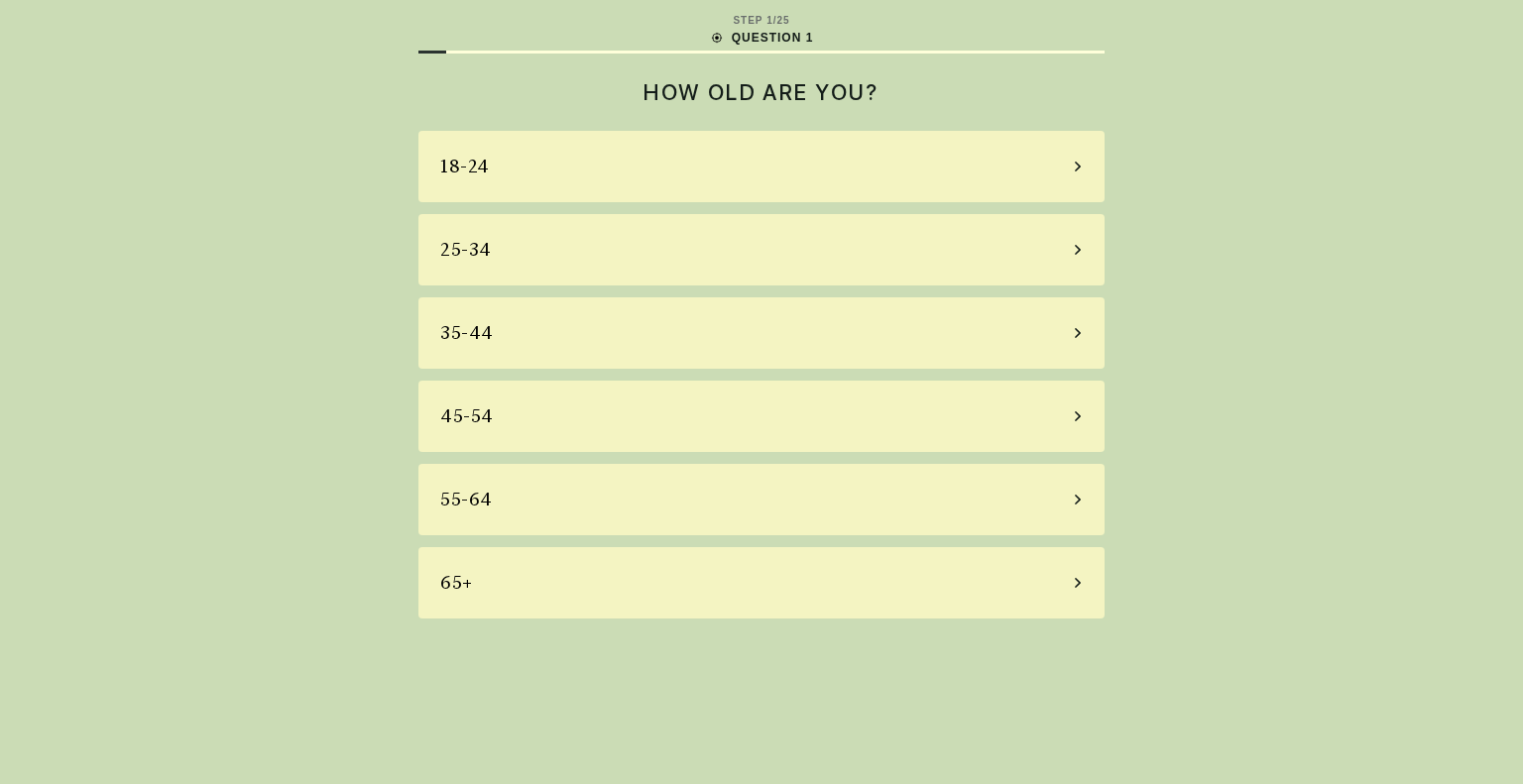 scroll, scrollTop: 0, scrollLeft: 0, axis: both 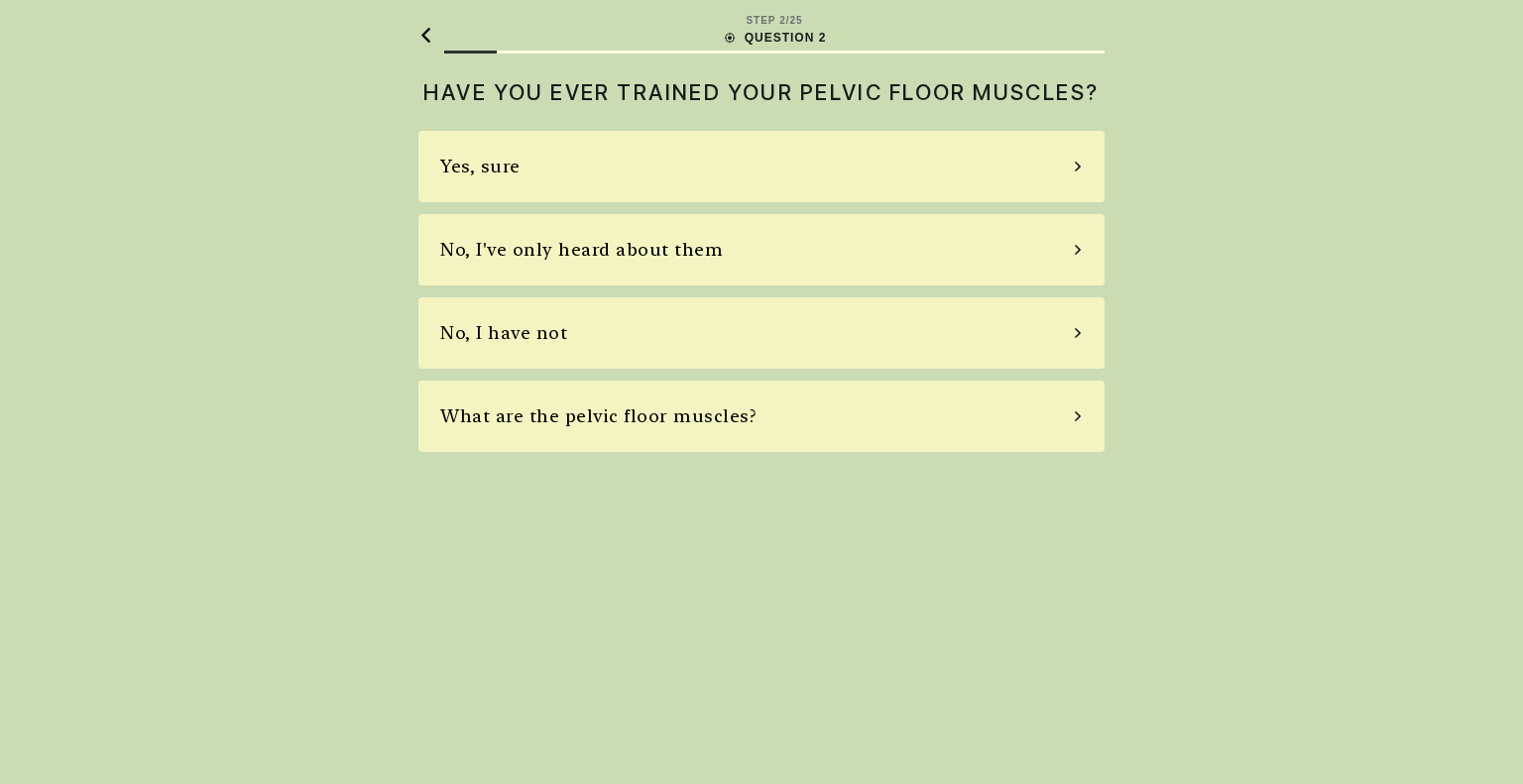 click on "No, I have not" at bounding box center [762, 333] 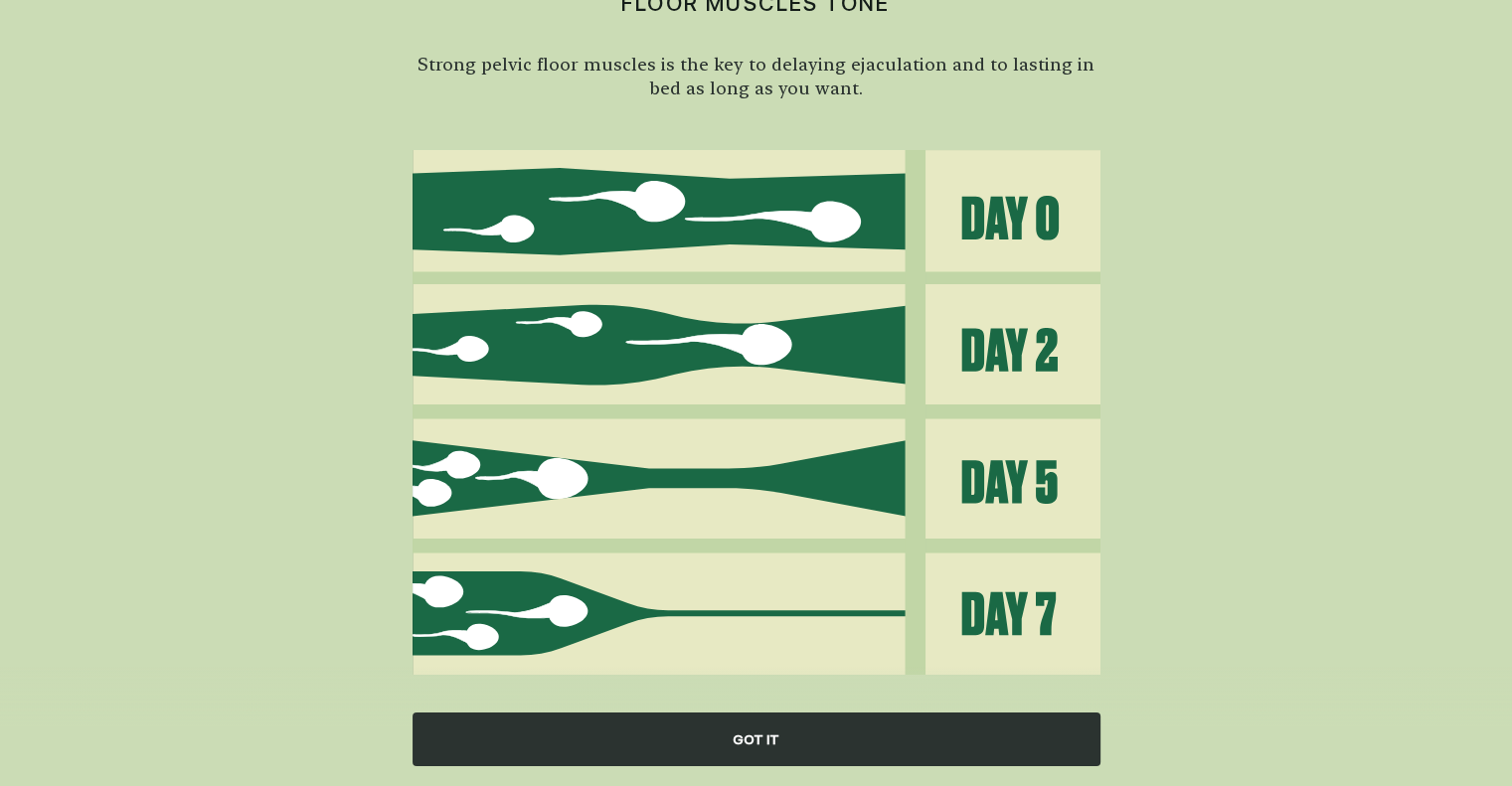 scroll, scrollTop: 141, scrollLeft: 0, axis: vertical 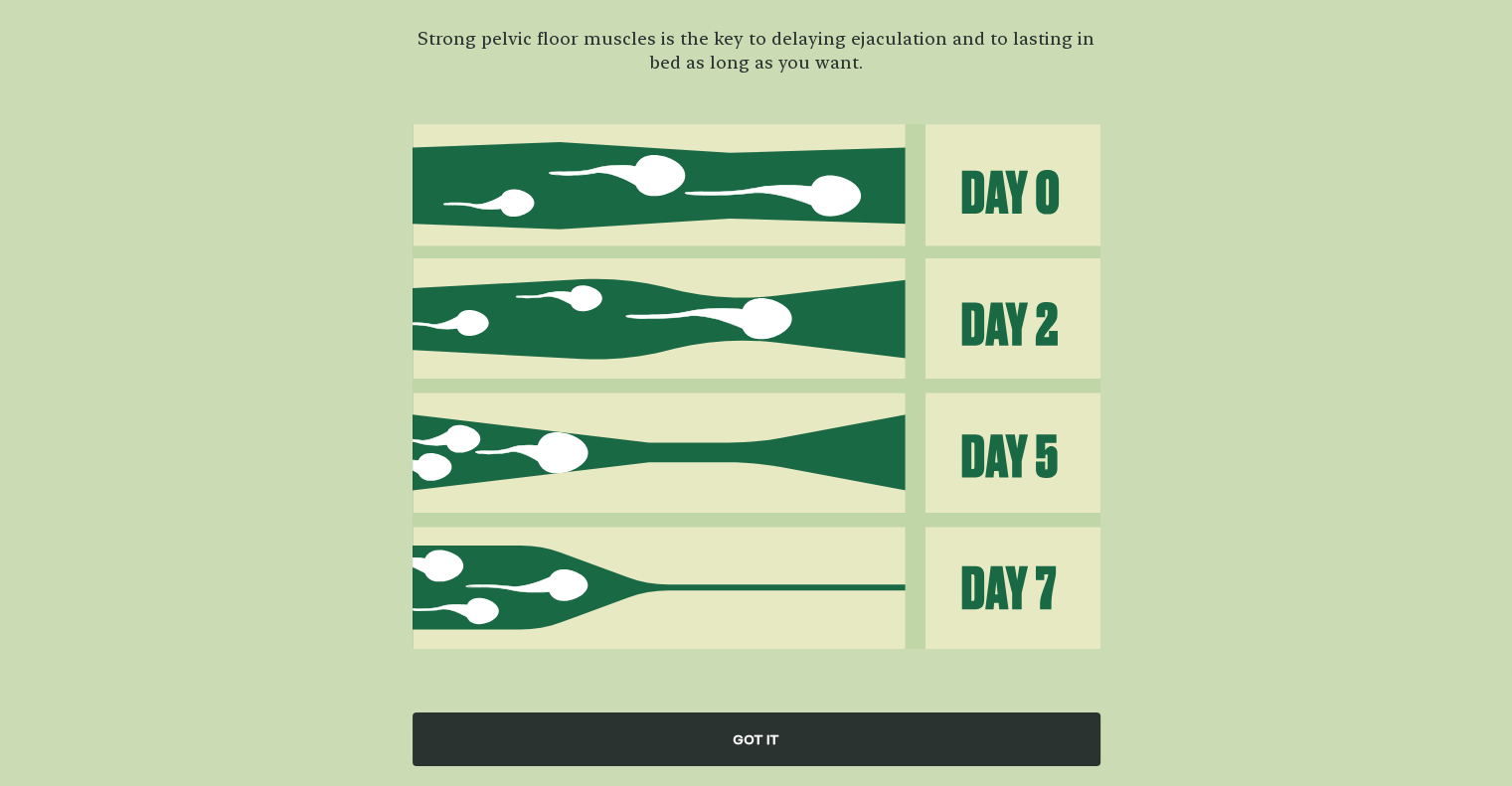 click on "GOT IT" at bounding box center (756, 739) 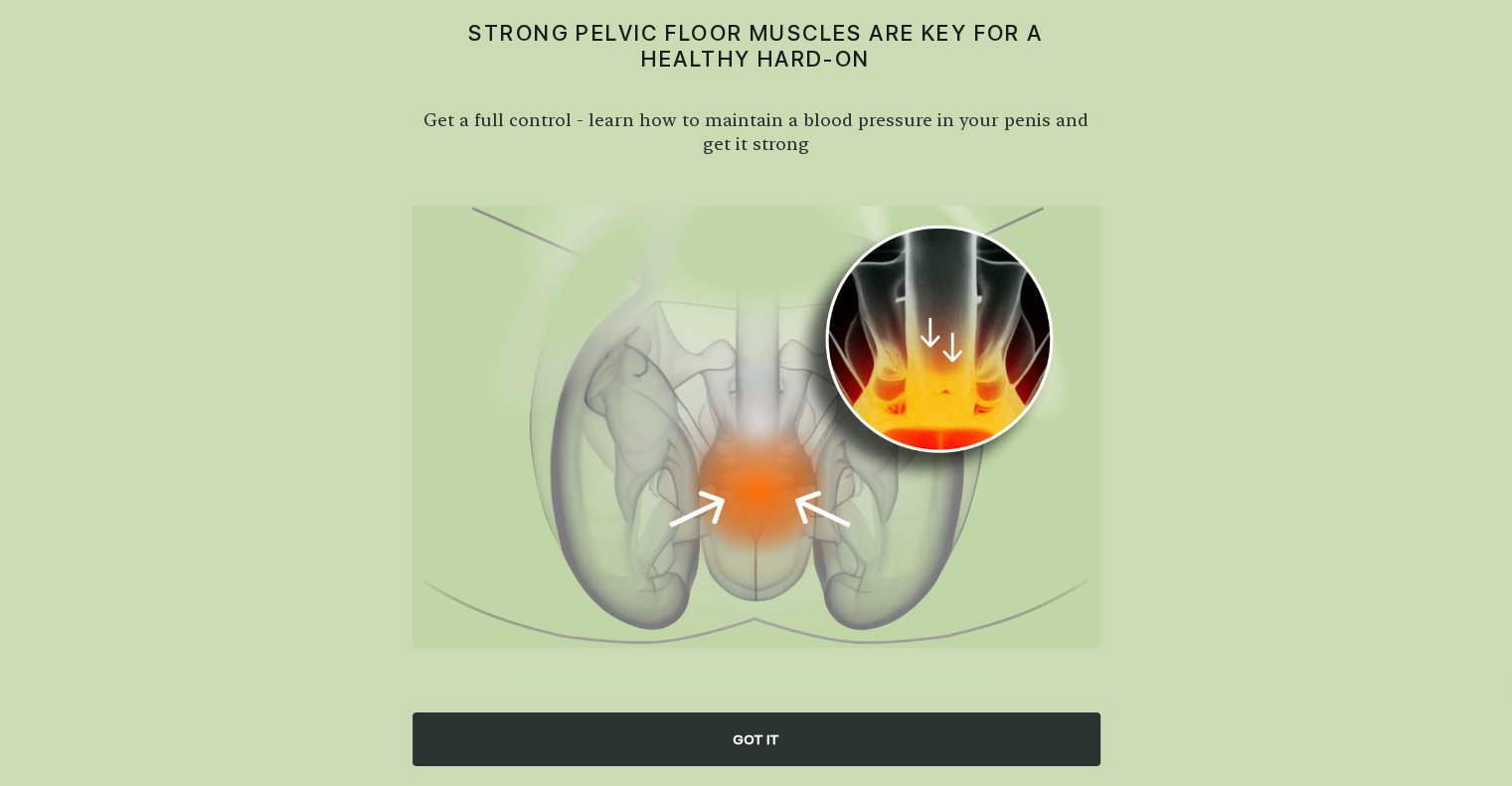 scroll, scrollTop: 58, scrollLeft: 0, axis: vertical 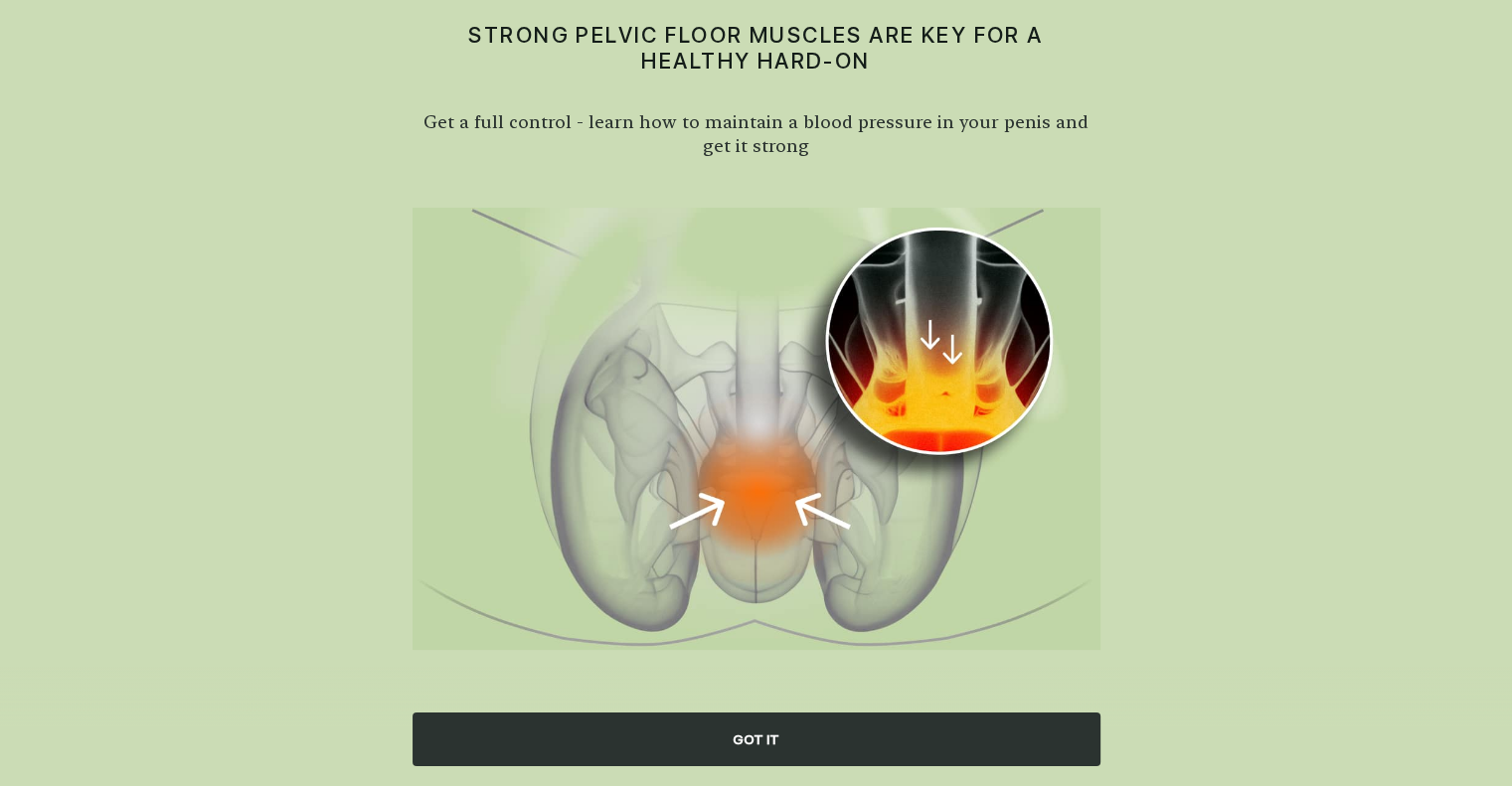 click on "GOT IT" at bounding box center [756, 739] 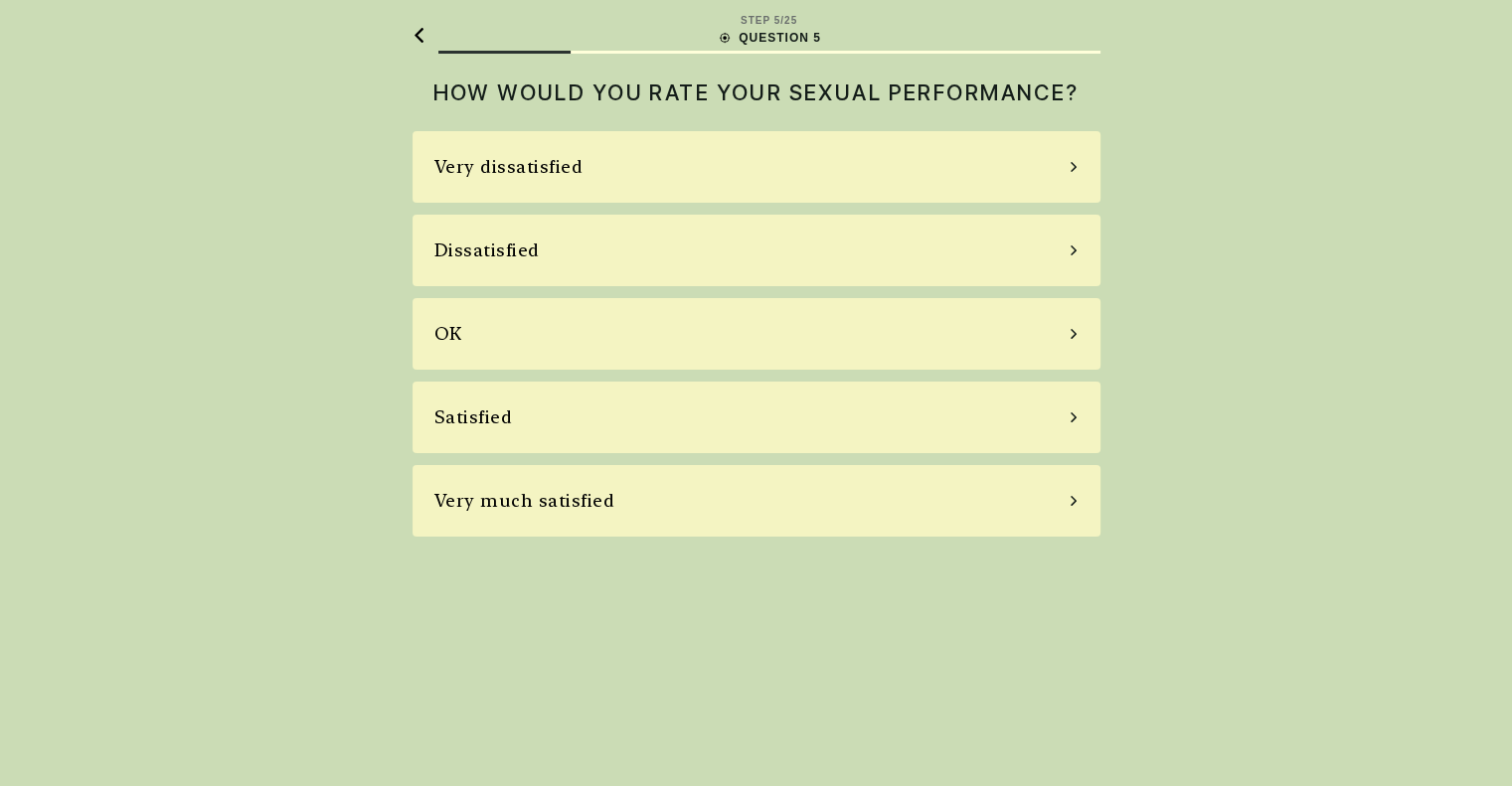 scroll, scrollTop: 0, scrollLeft: 0, axis: both 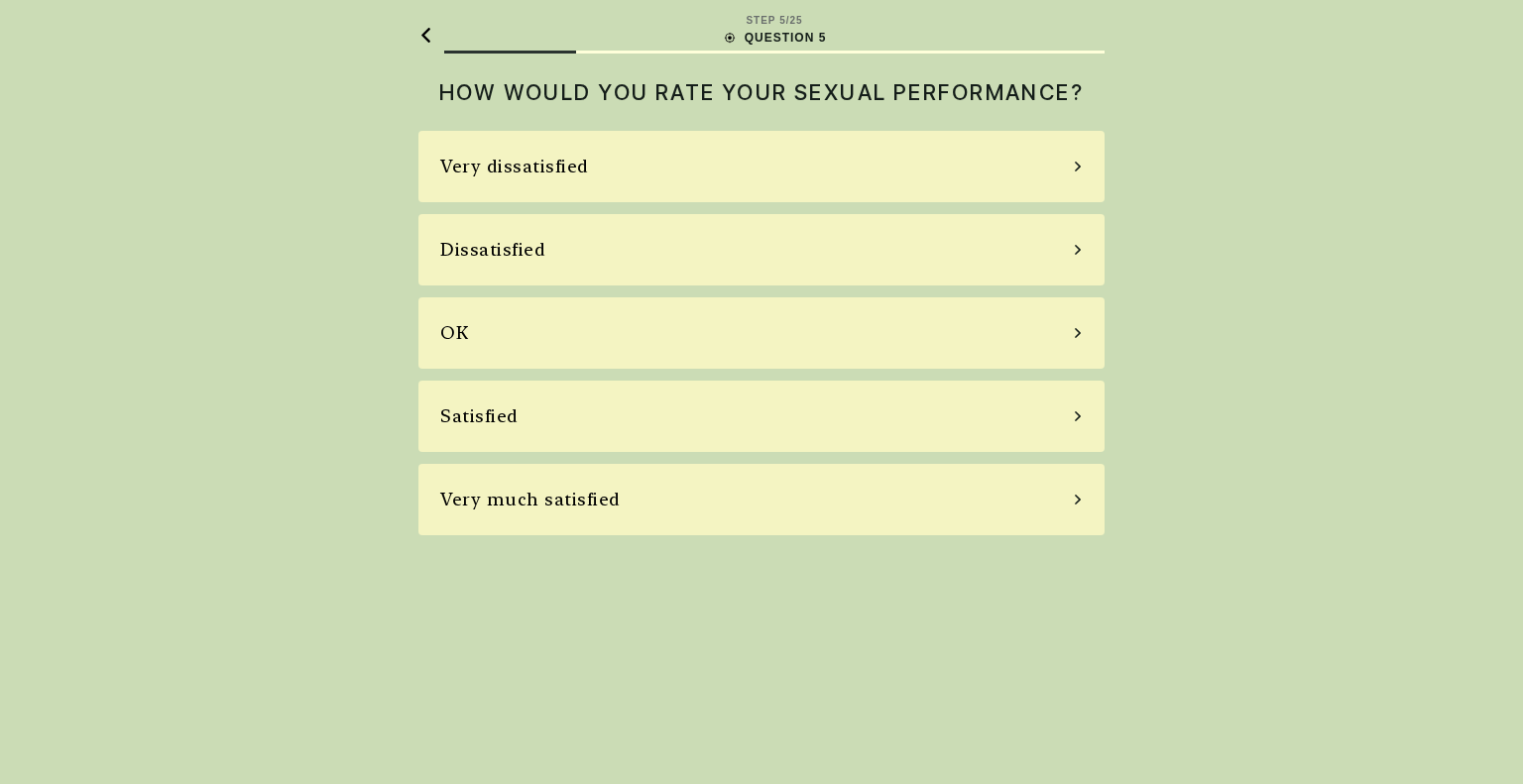 click on "Very dissatisfied" at bounding box center [762, 167] 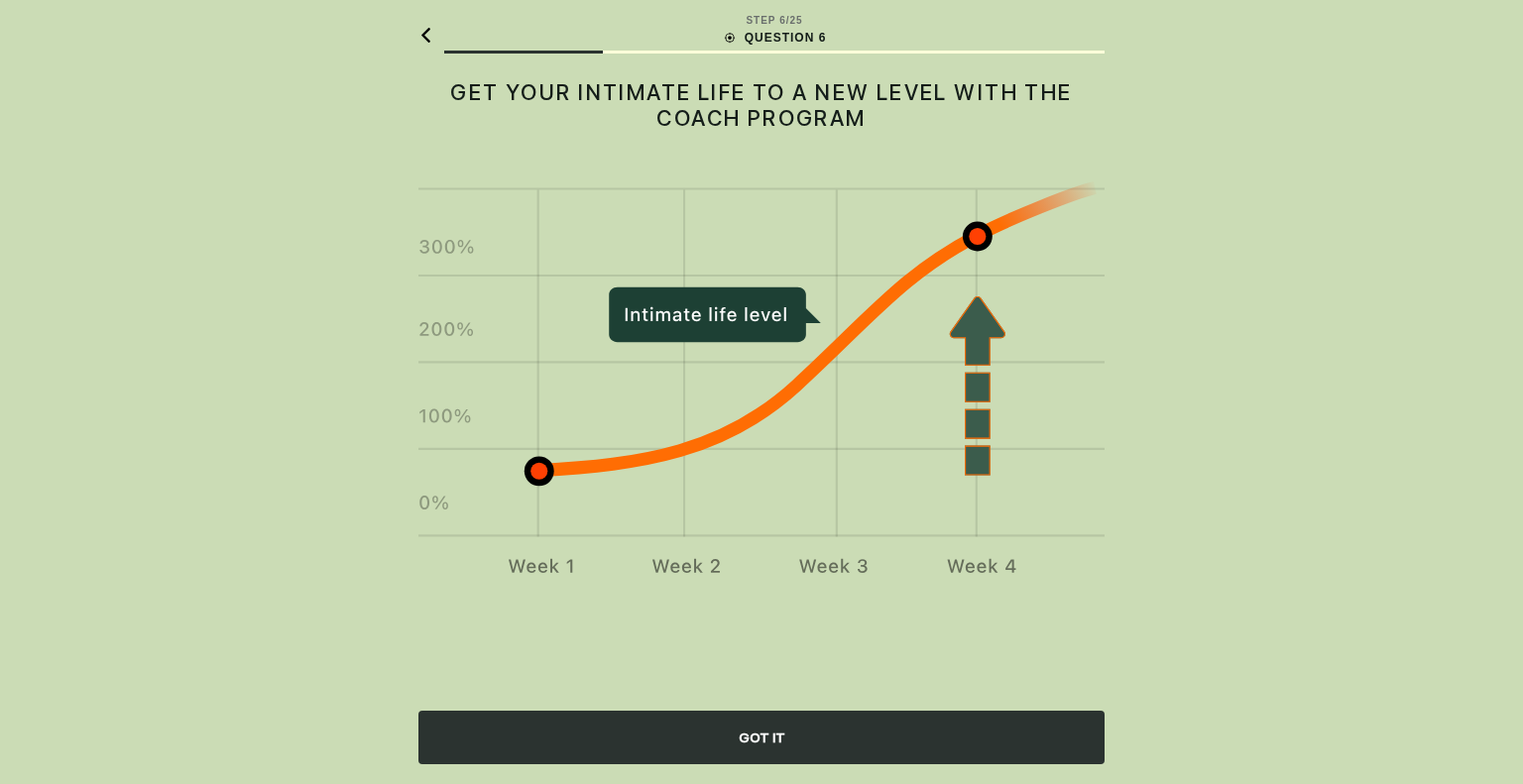 click on "GOT IT" at bounding box center [762, 737] 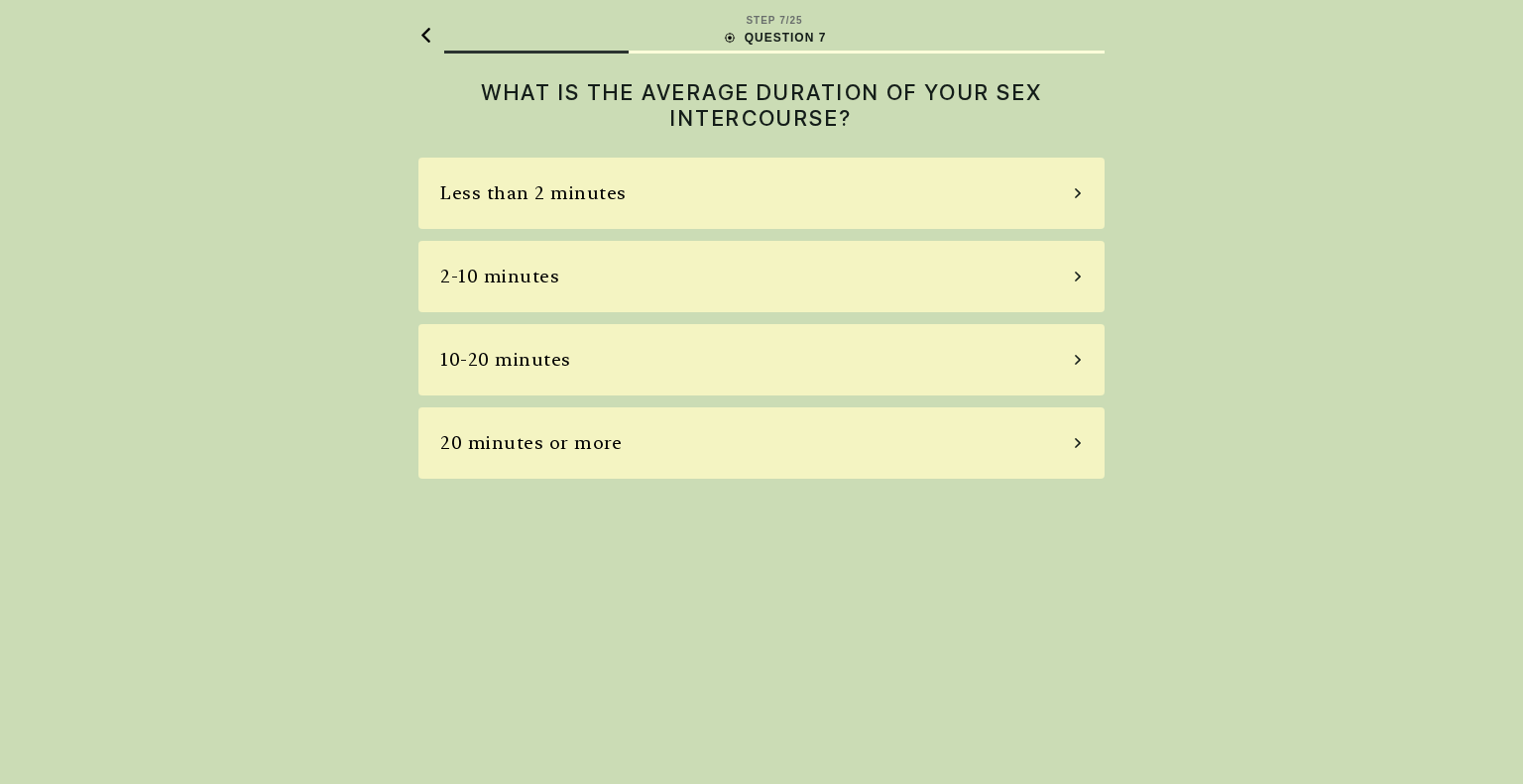 click on "2-10 minutes" at bounding box center [762, 277] 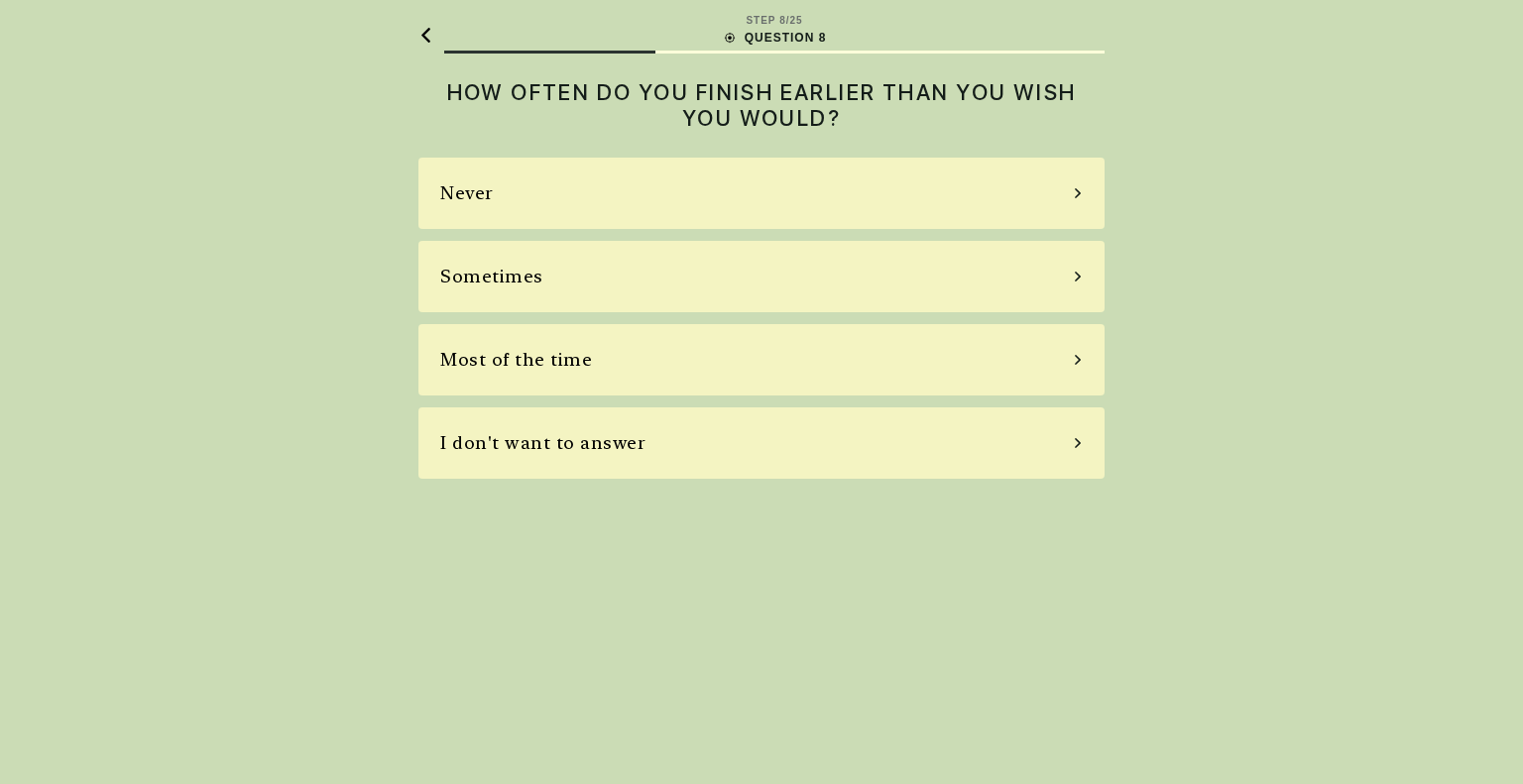 click on "Most of the time" at bounding box center (762, 360) 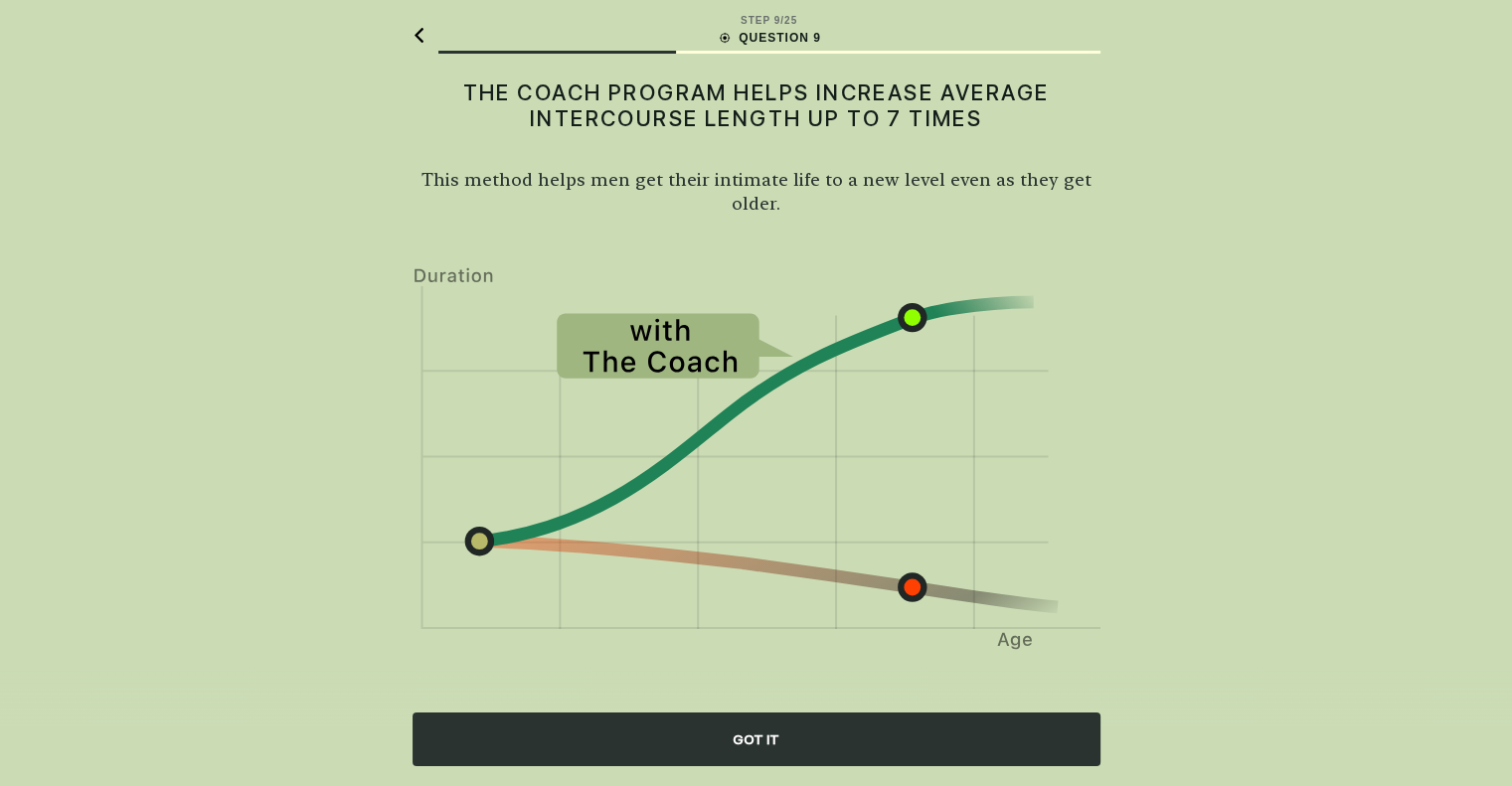 scroll, scrollTop: 0, scrollLeft: 0, axis: both 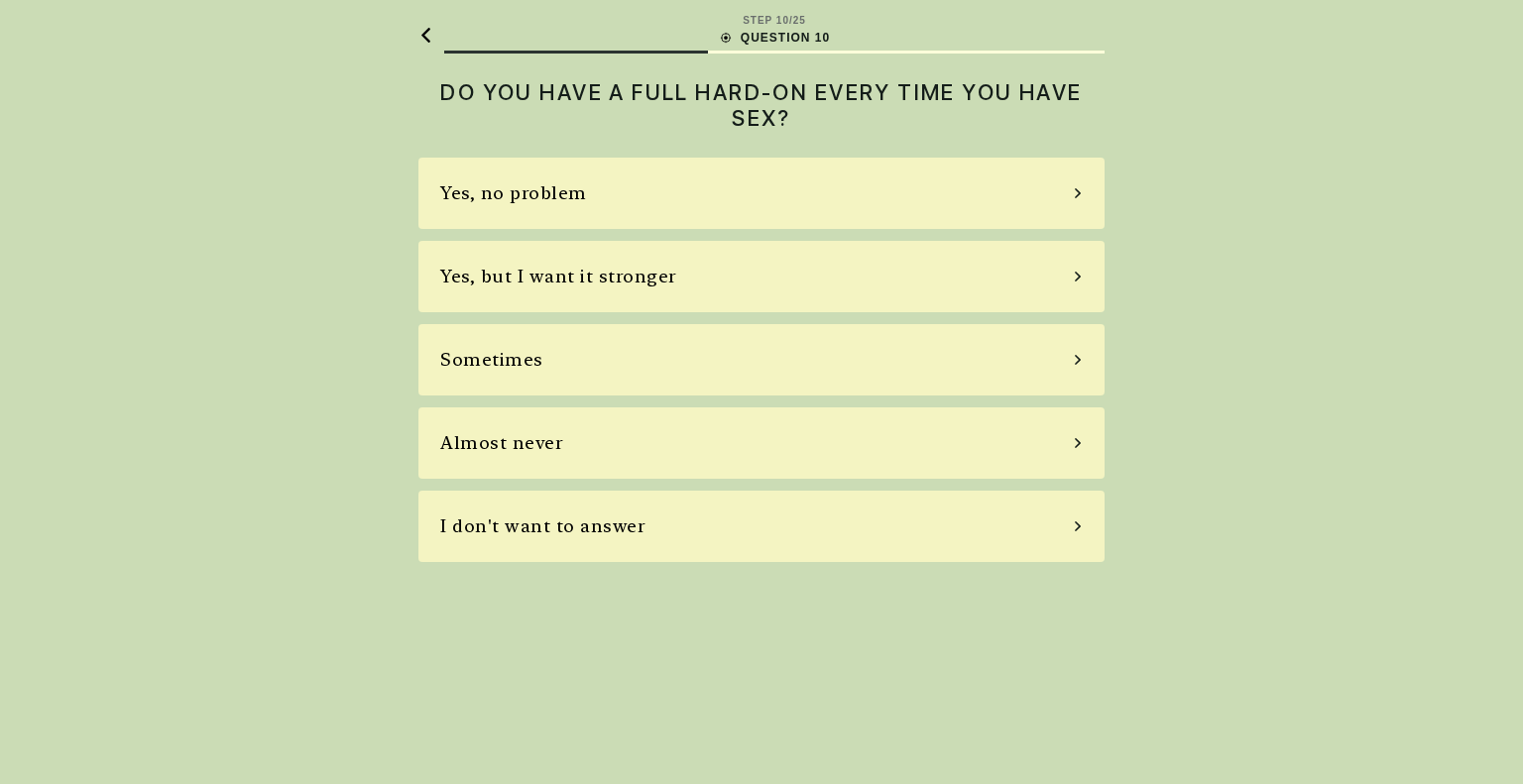 click on "Sometimes" at bounding box center (762, 360) 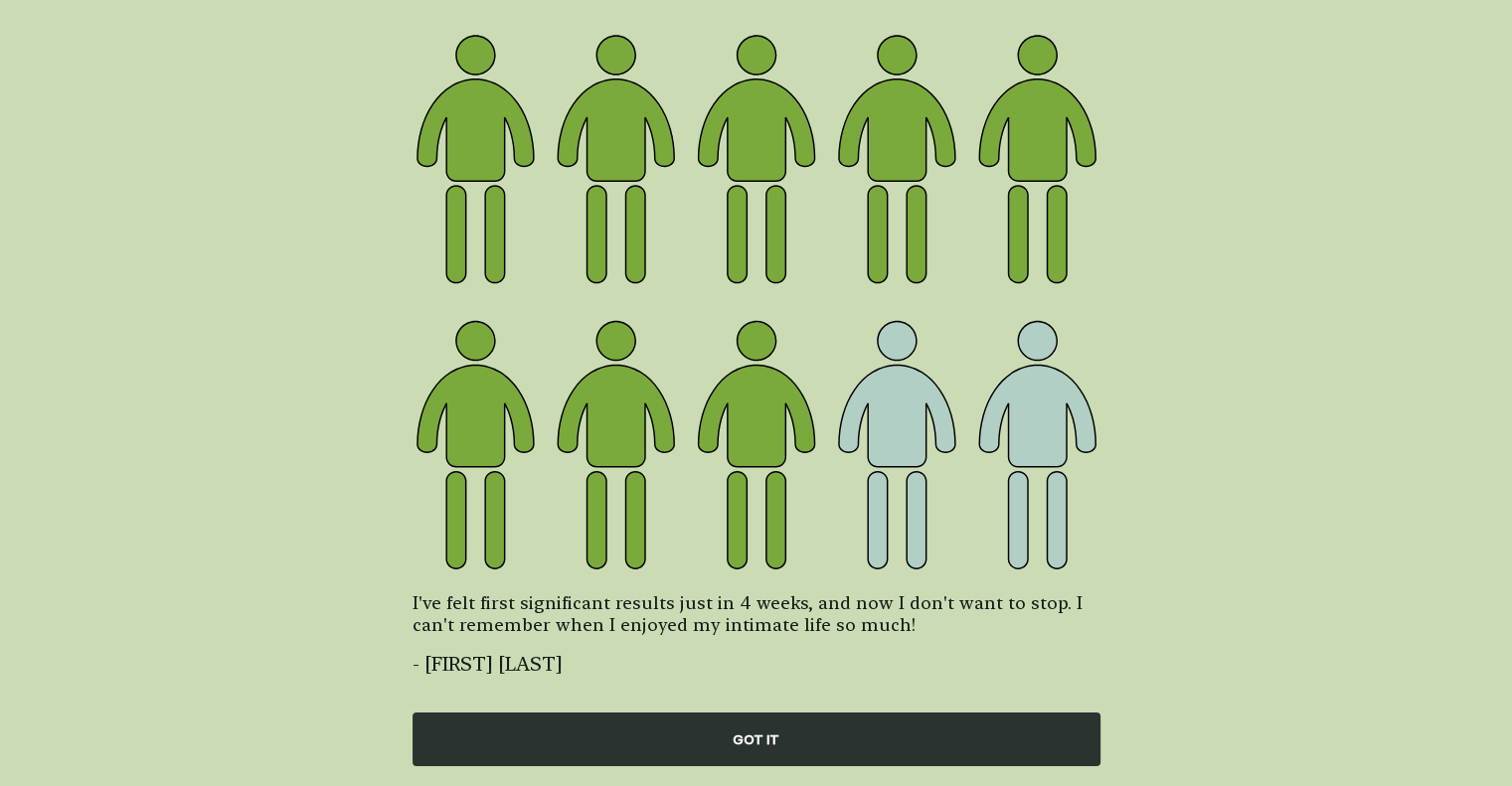 scroll, scrollTop: 174, scrollLeft: 0, axis: vertical 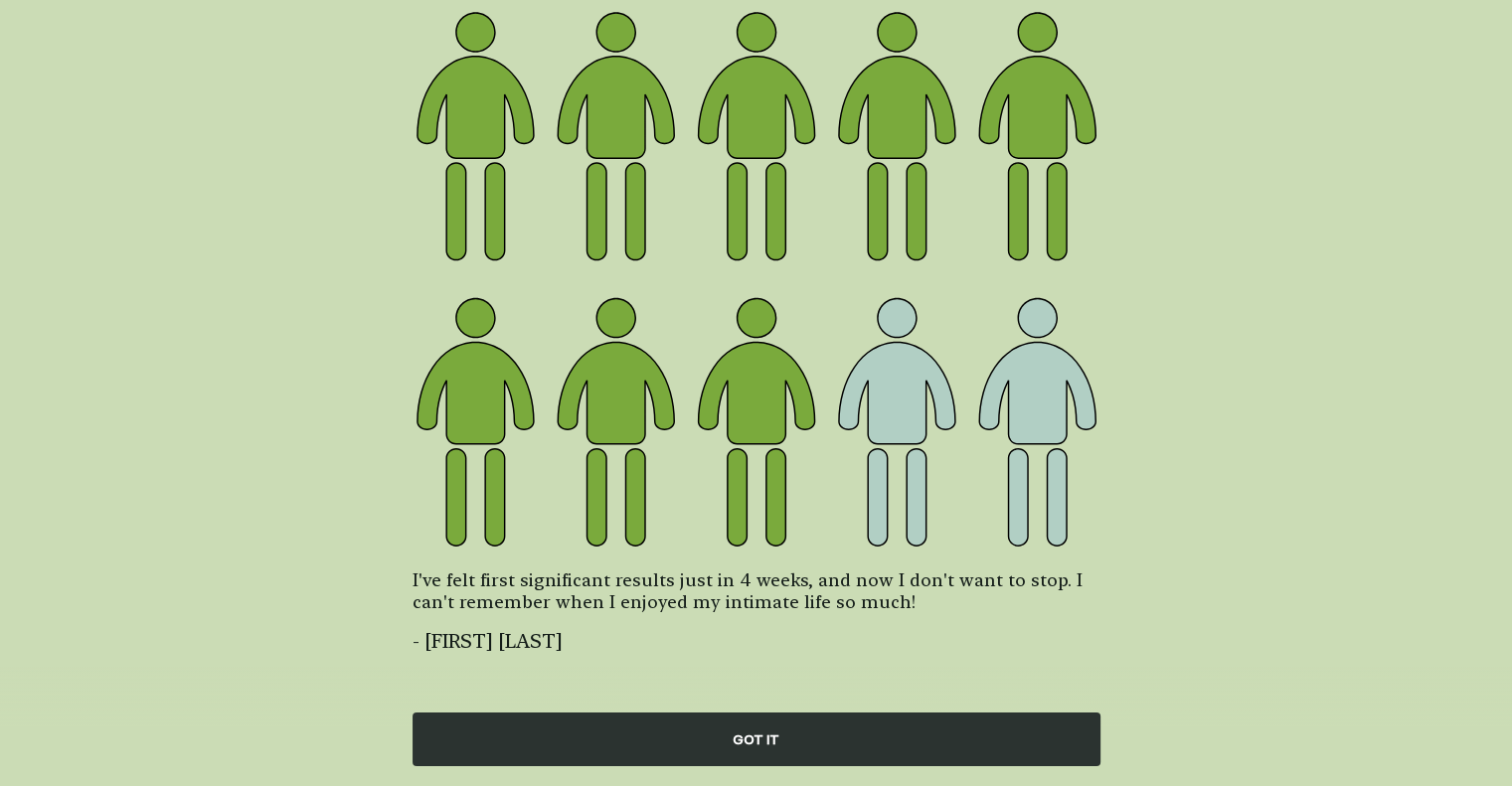 click on "GOT IT" at bounding box center [756, 739] 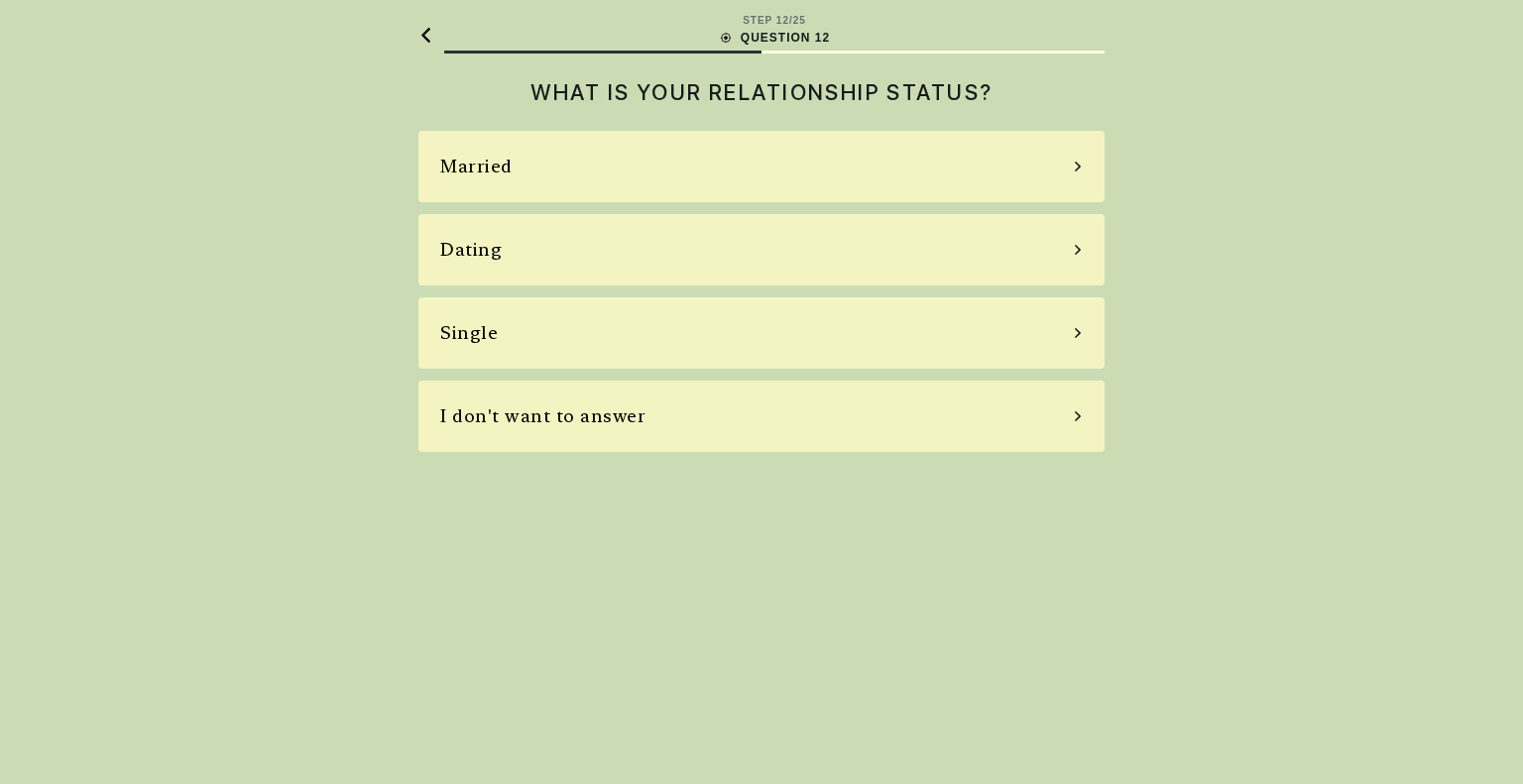 click on "Dating" at bounding box center [762, 250] 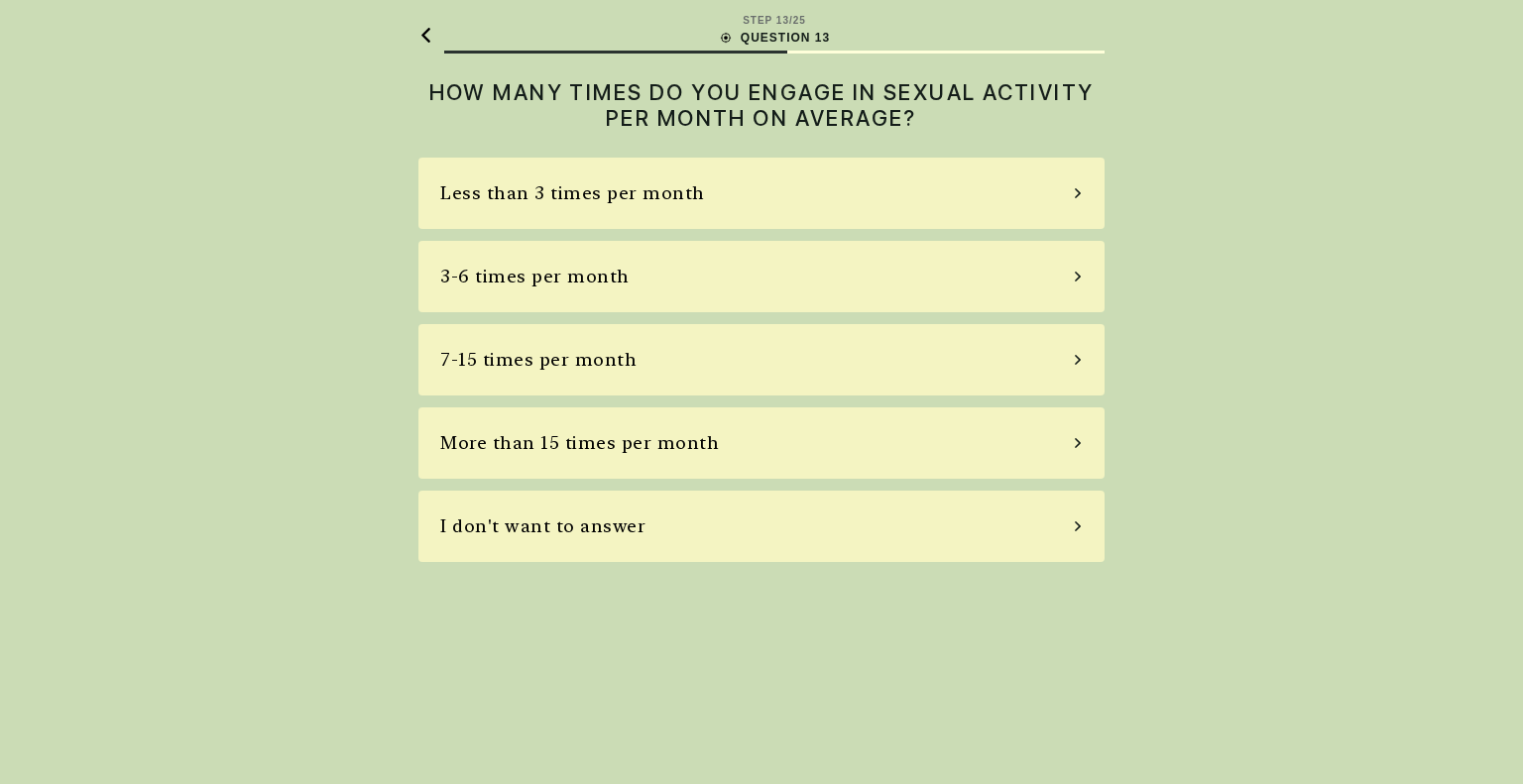 click on "More than 15 times per month" at bounding box center (762, 443) 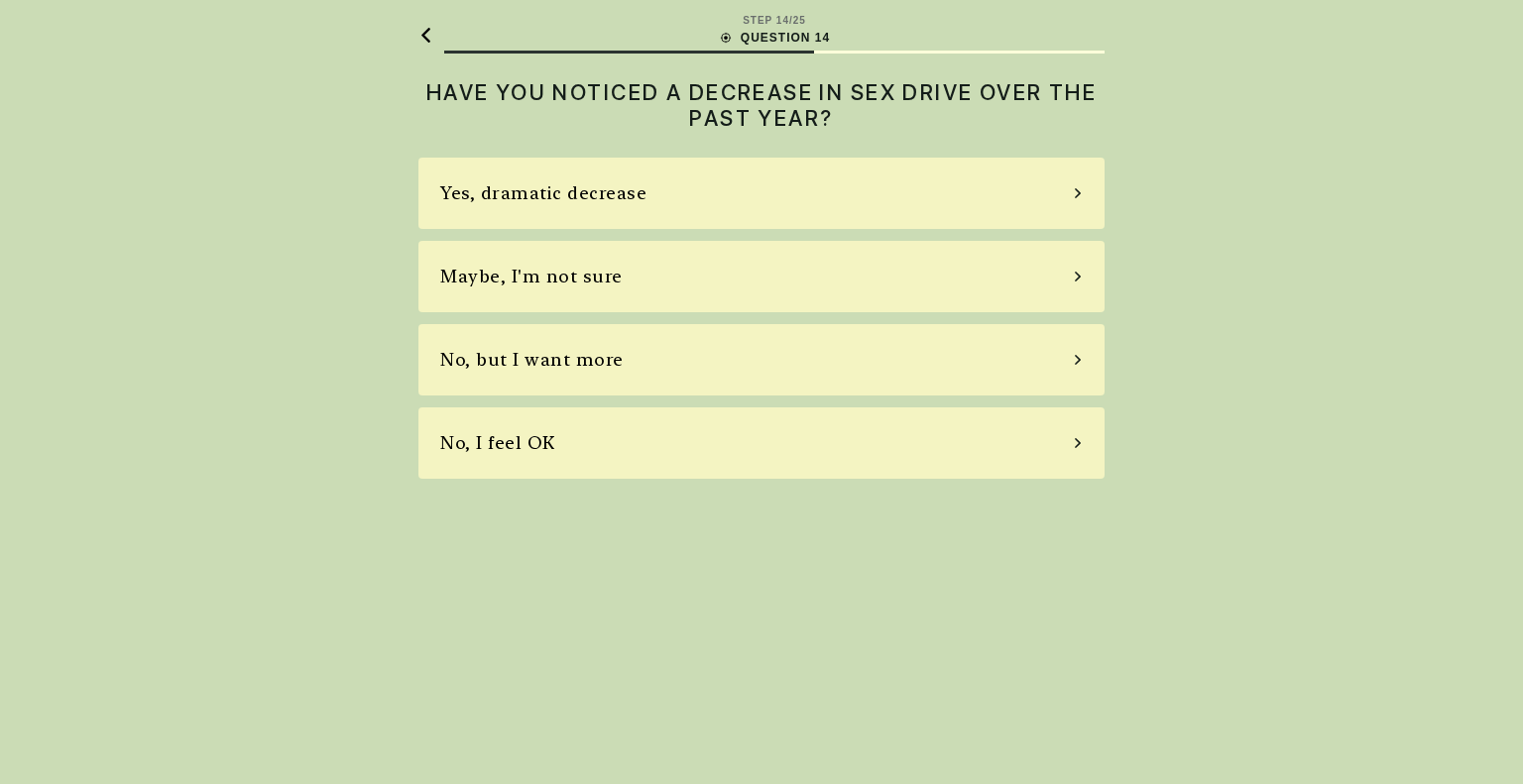 click on "No, but I want more" at bounding box center (762, 360) 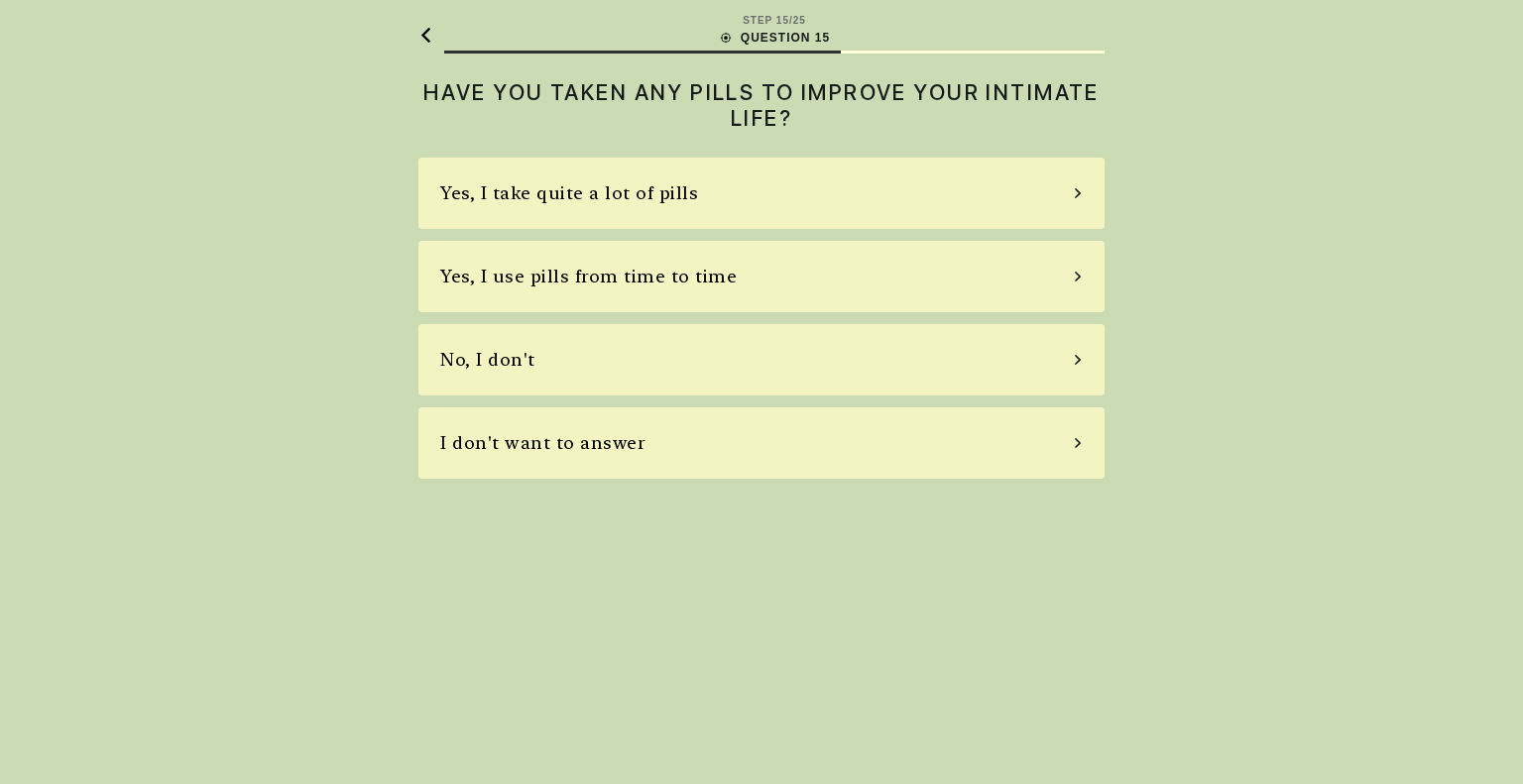click on "No, I don't" at bounding box center (762, 360) 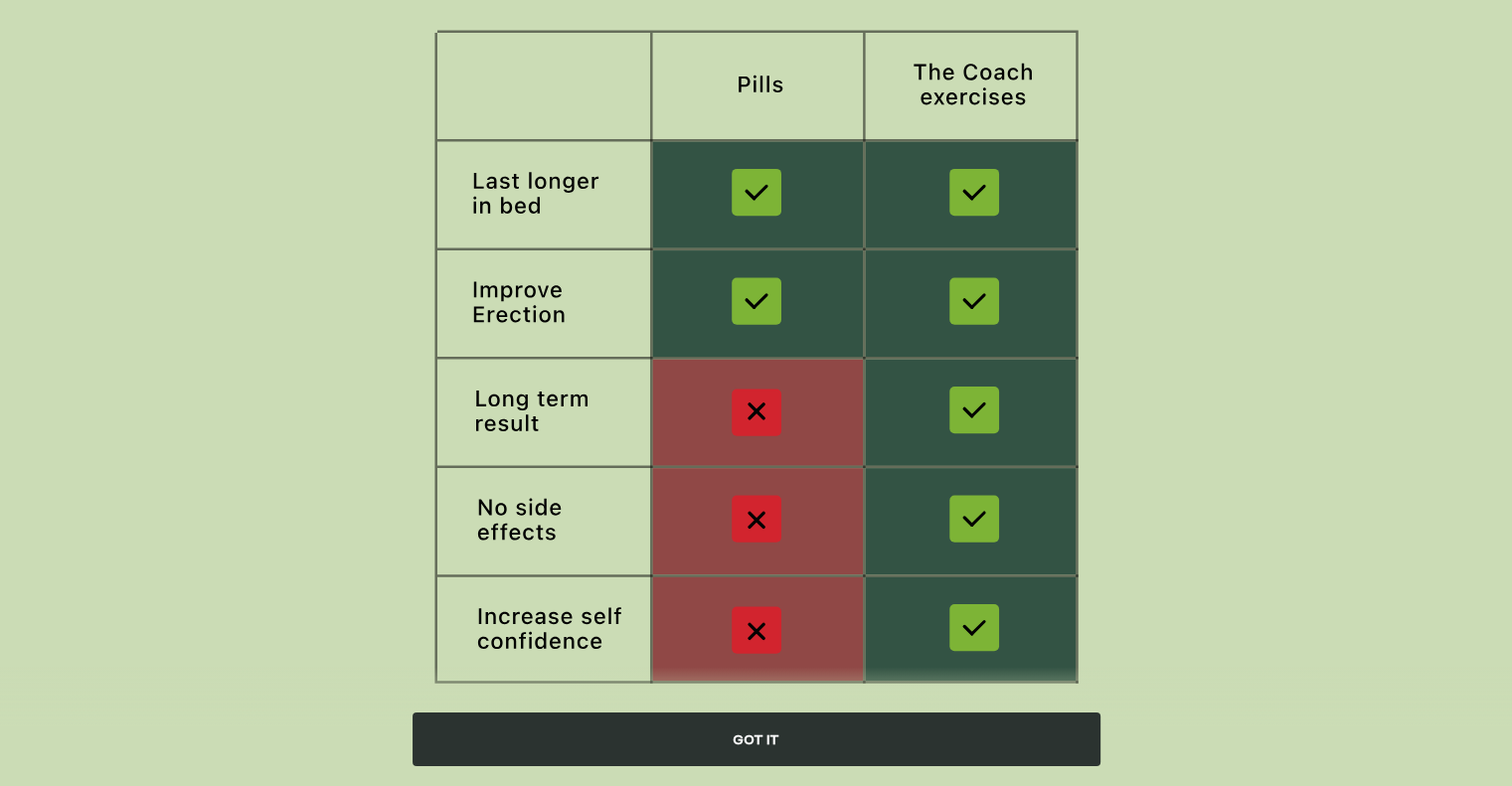 scroll, scrollTop: 186, scrollLeft: 0, axis: vertical 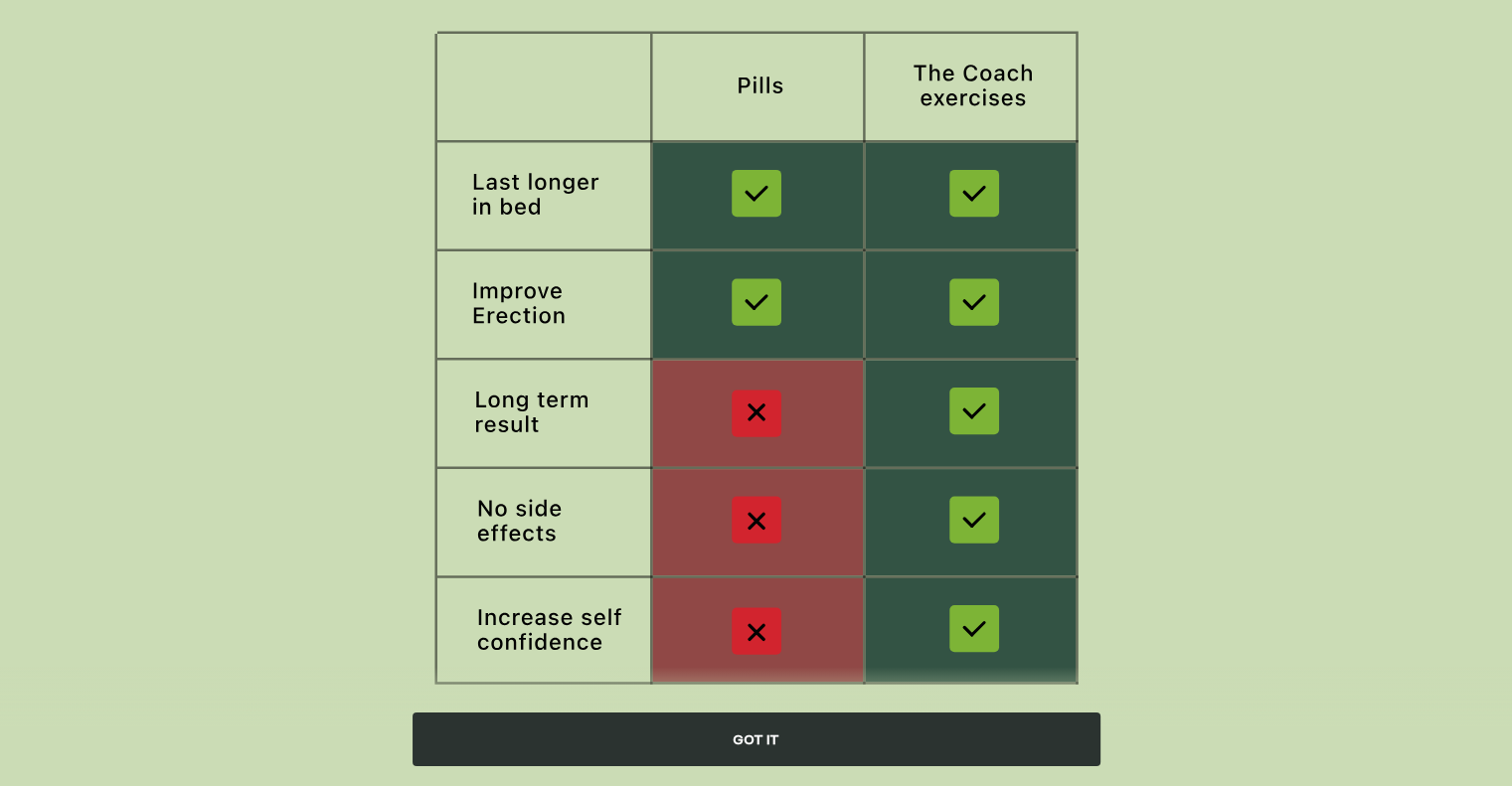 click on "GOT IT" at bounding box center (756, 739) 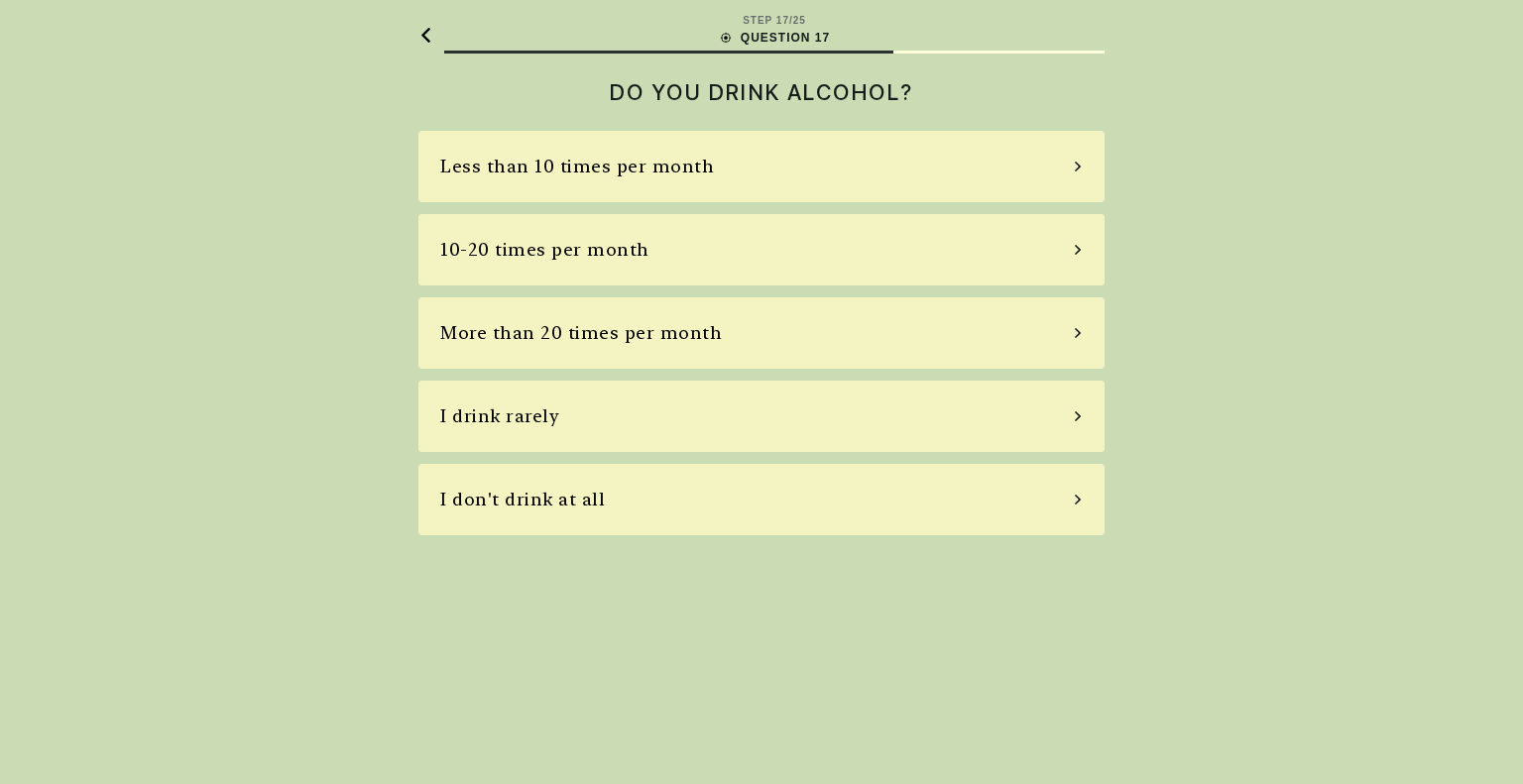 click on "Less than 10 times per month" at bounding box center (762, 167) 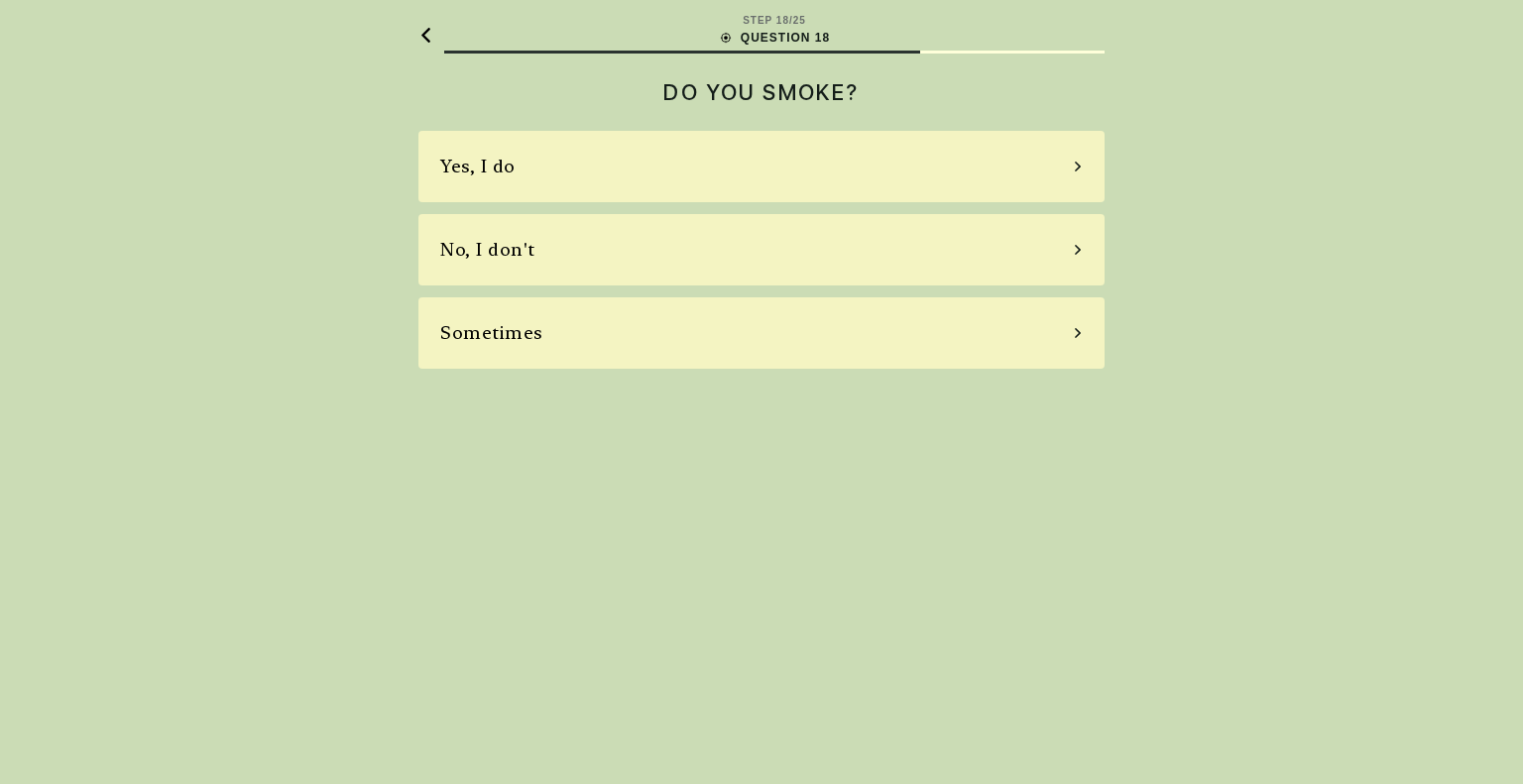 click on "No, I don't" at bounding box center (762, 250) 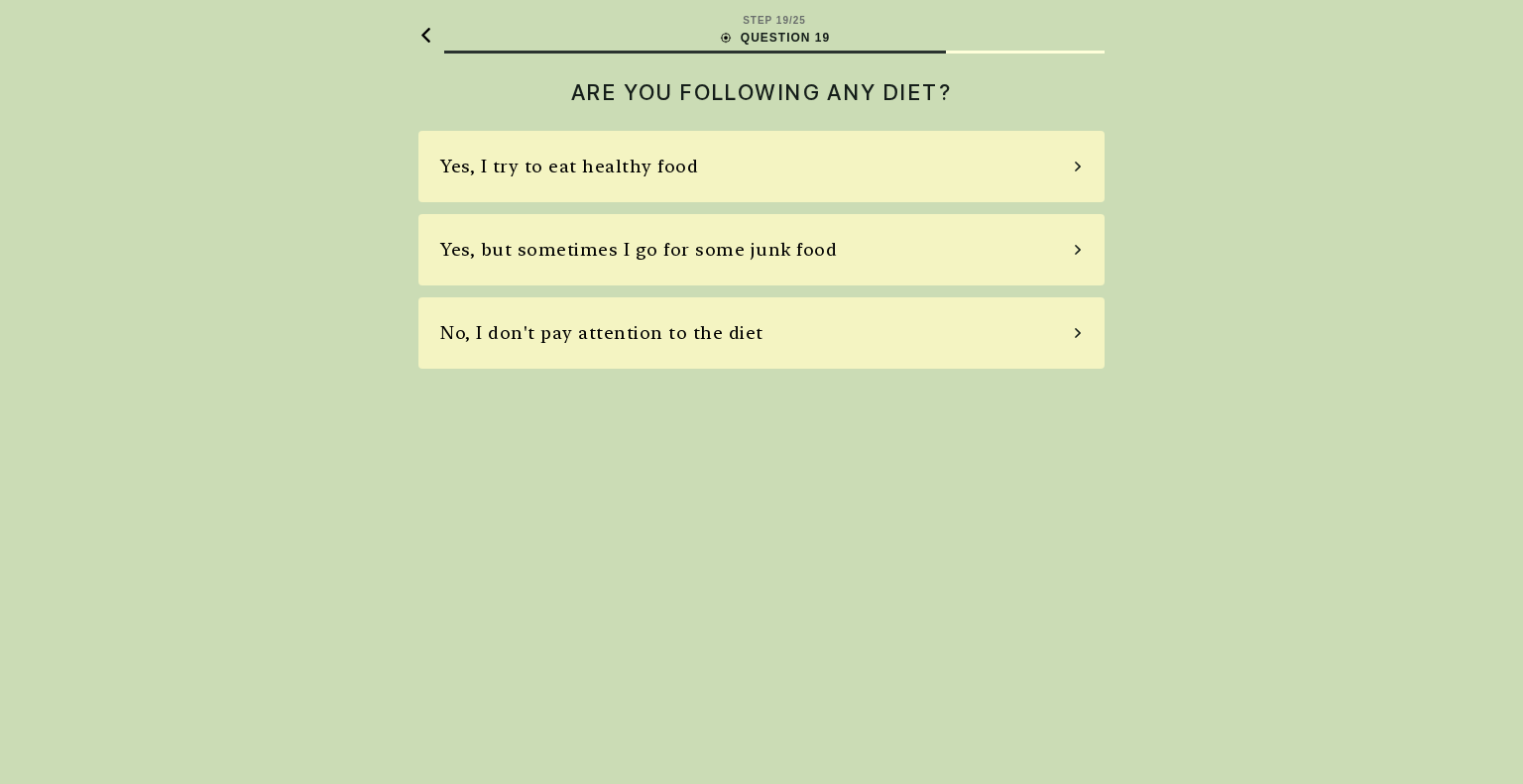 click on "Yes, I try to eat healthy food" at bounding box center (762, 167) 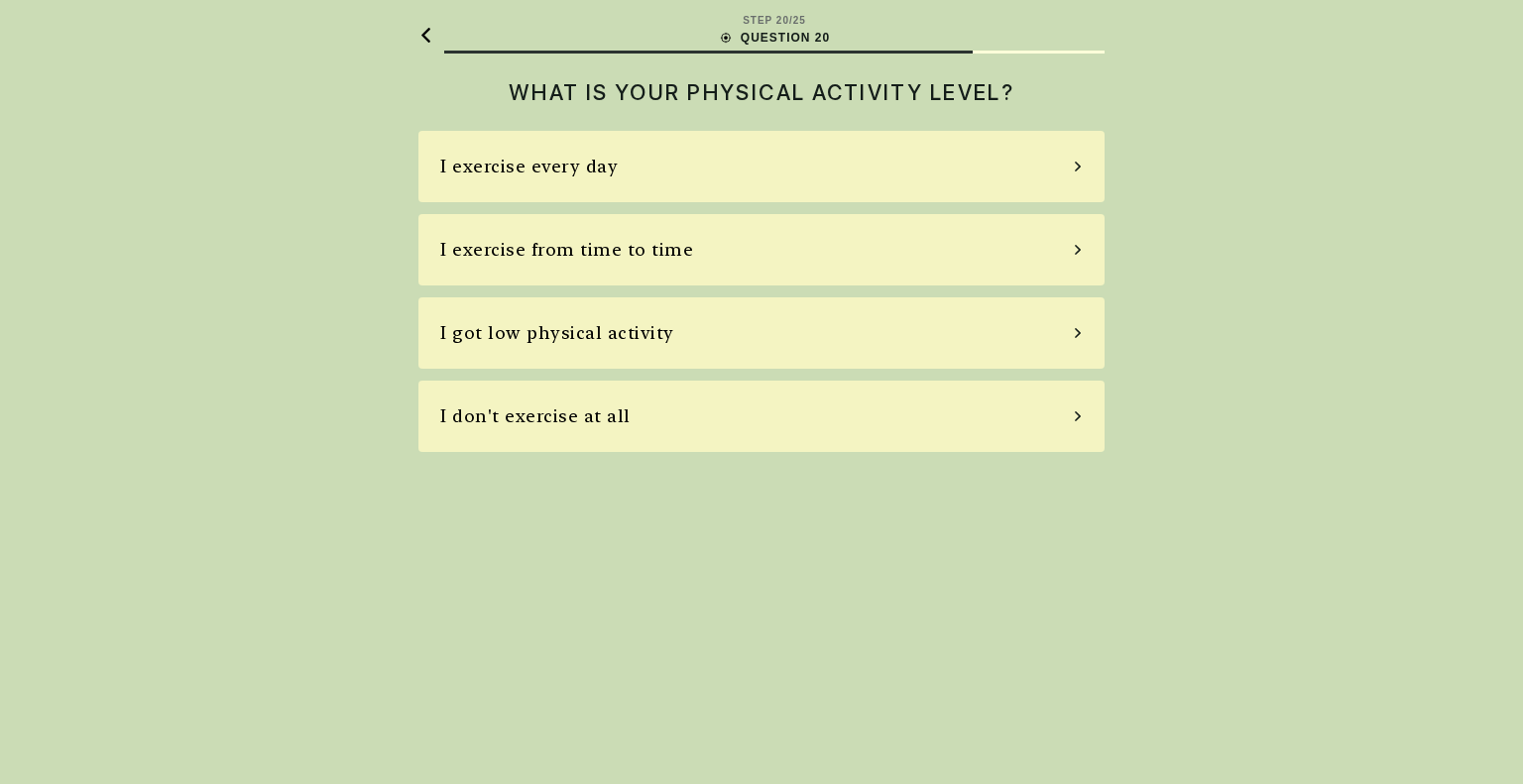 click on "I exercise every day" at bounding box center (762, 167) 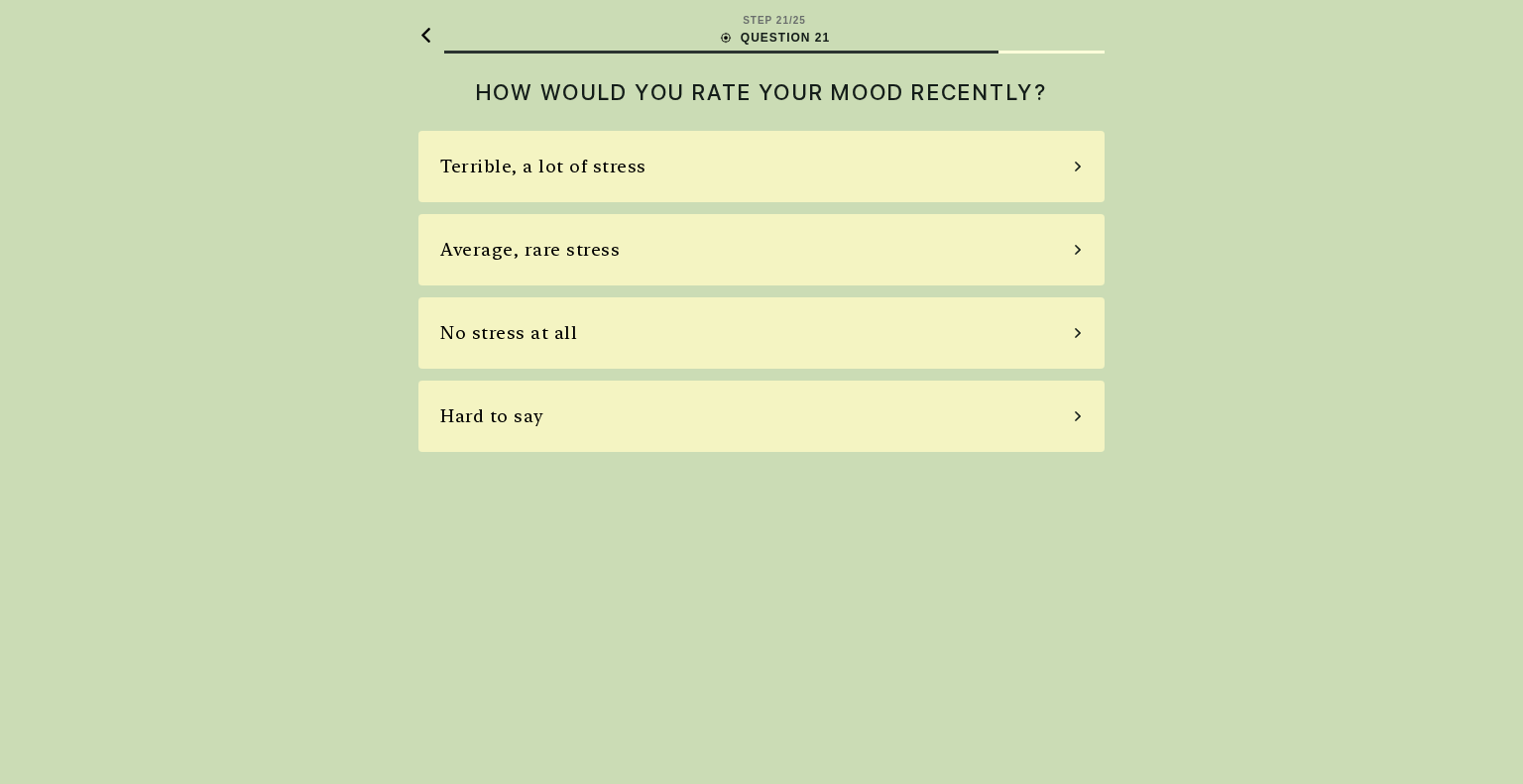 click on "Terrible, a lot of stress" at bounding box center (762, 167) 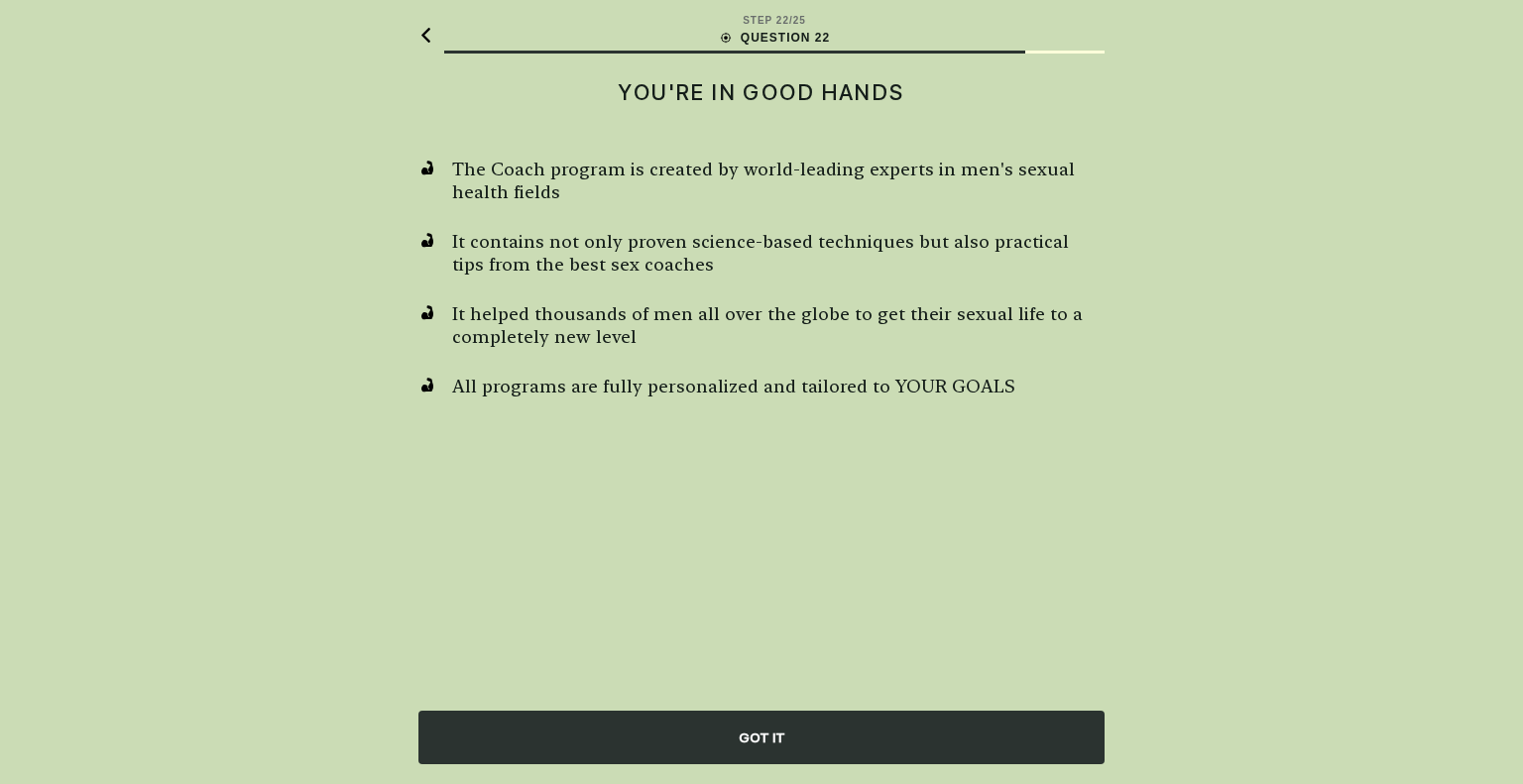 click on "GOT IT" at bounding box center [762, 737] 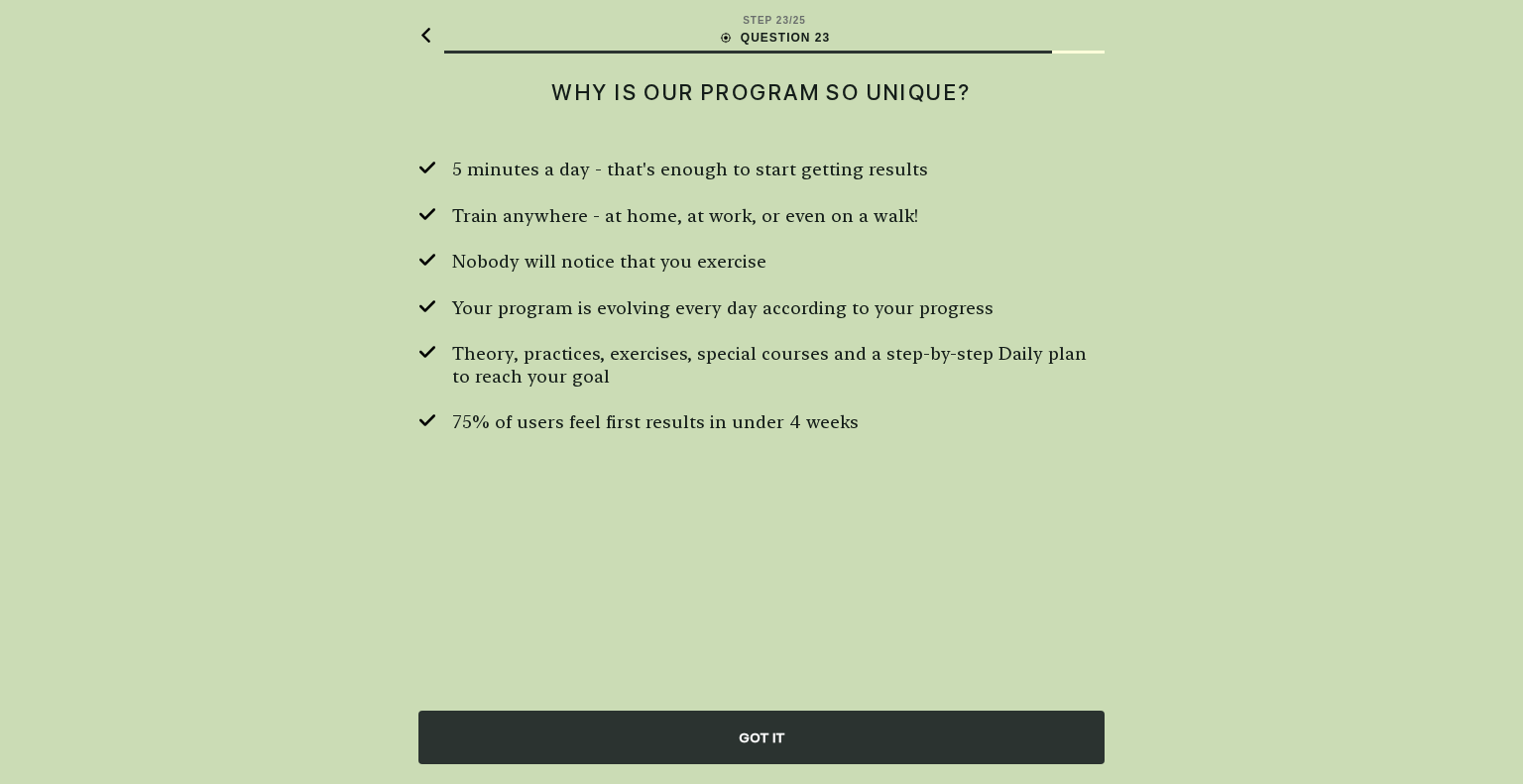 click on "GOT IT" at bounding box center (762, 737) 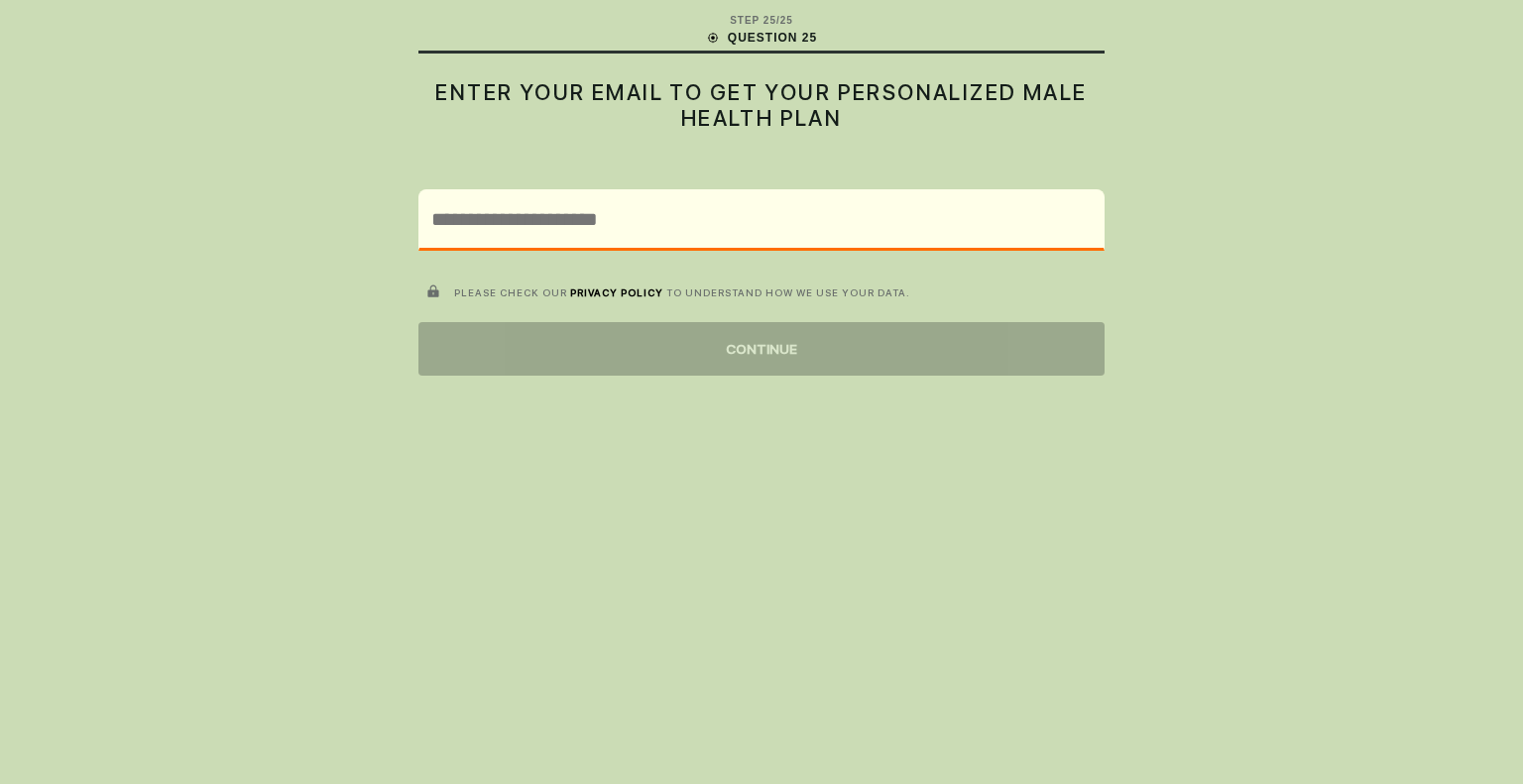 click at bounding box center (762, 220) 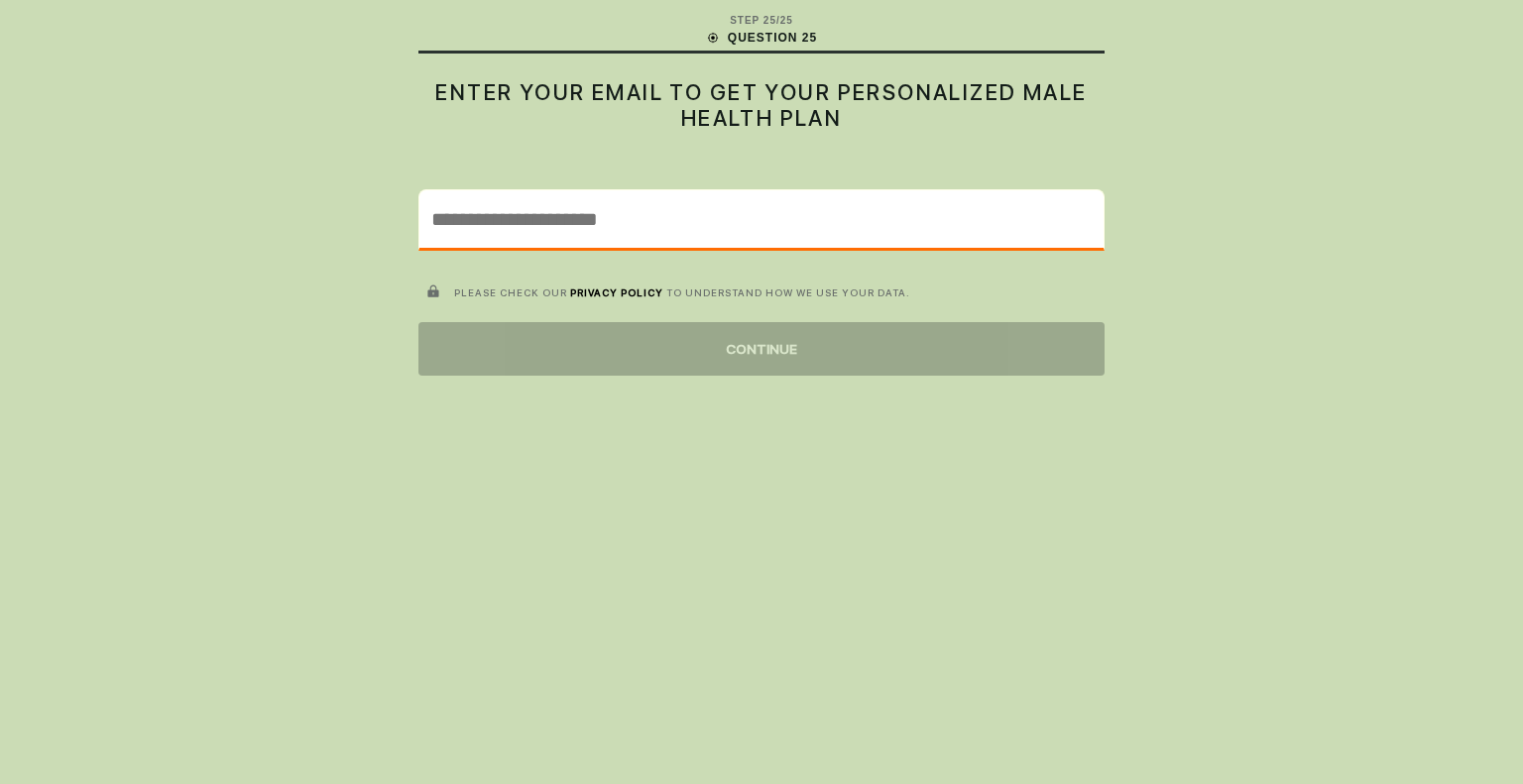 click at bounding box center [762, 219] 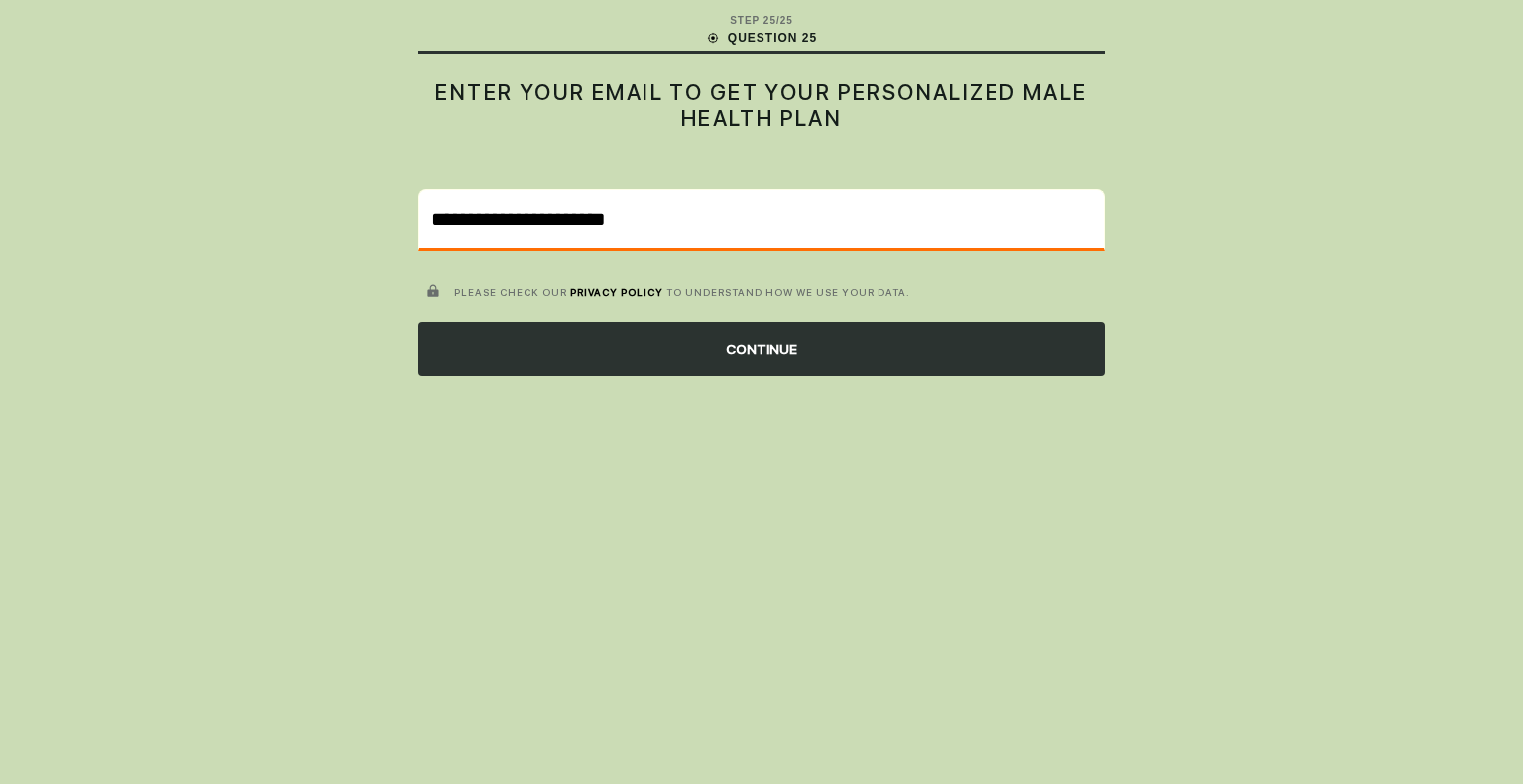 type on "**********" 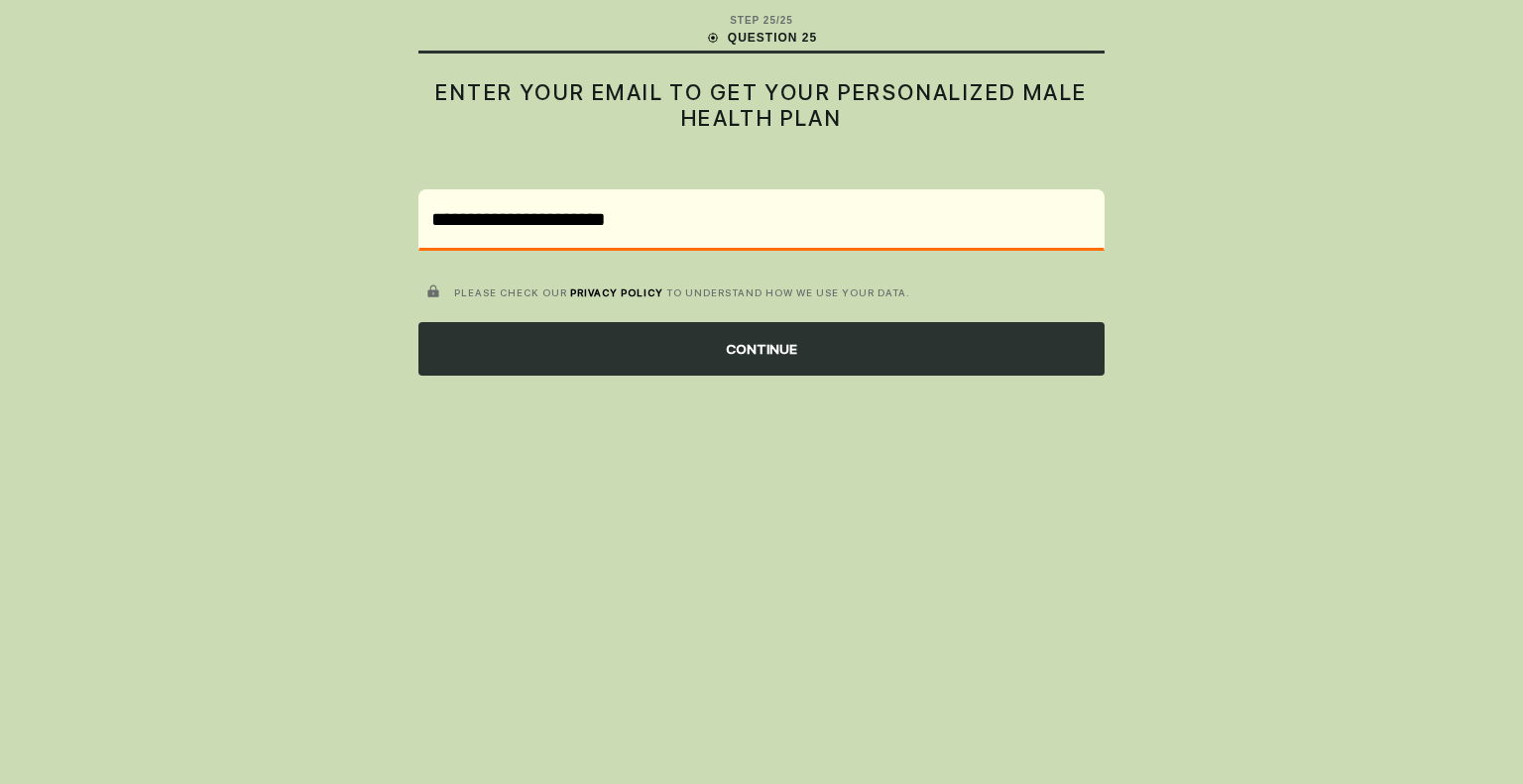 click on "CONTINUE" at bounding box center (762, 349) 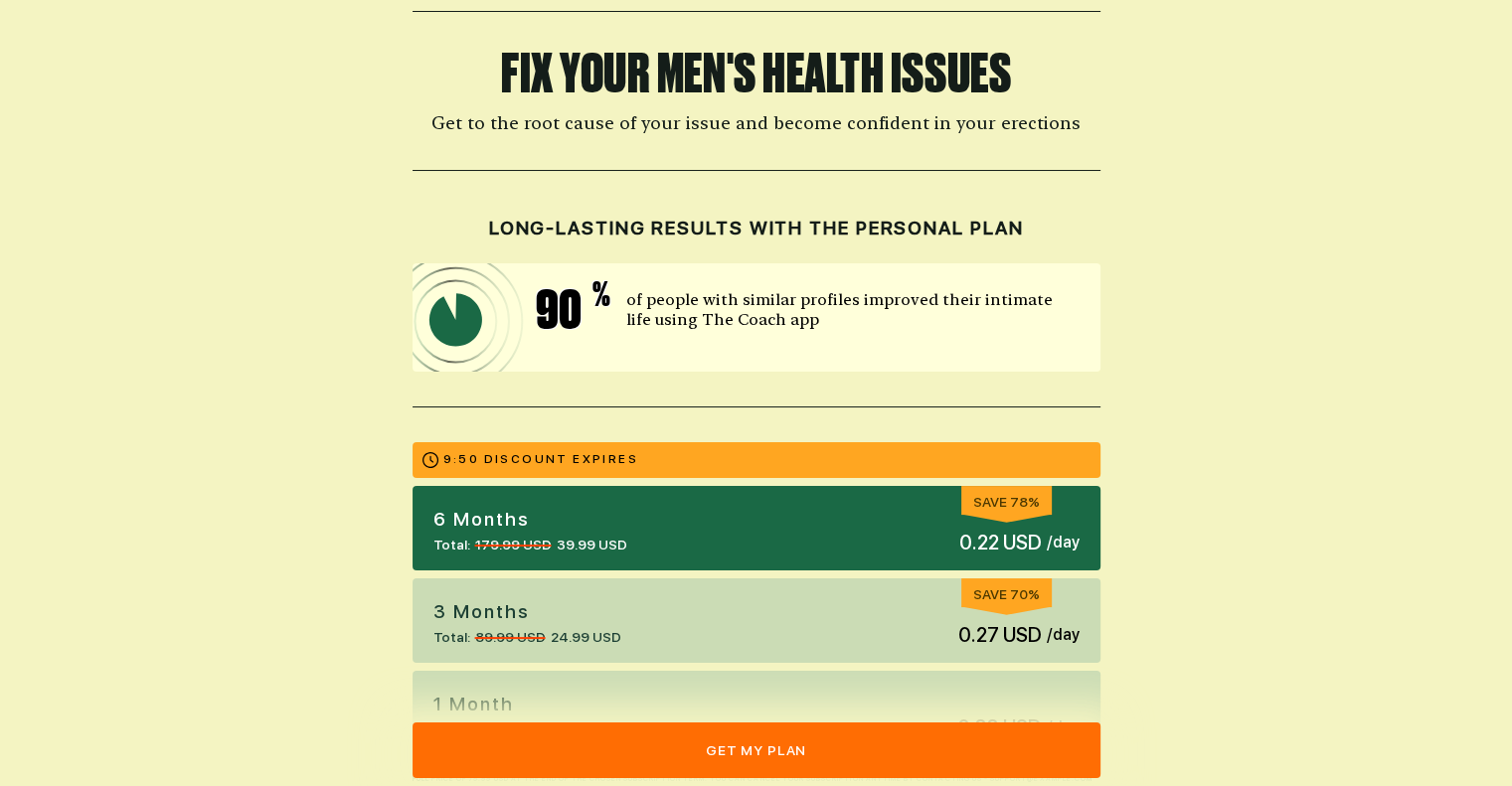 scroll, scrollTop: 79, scrollLeft: 0, axis: vertical 